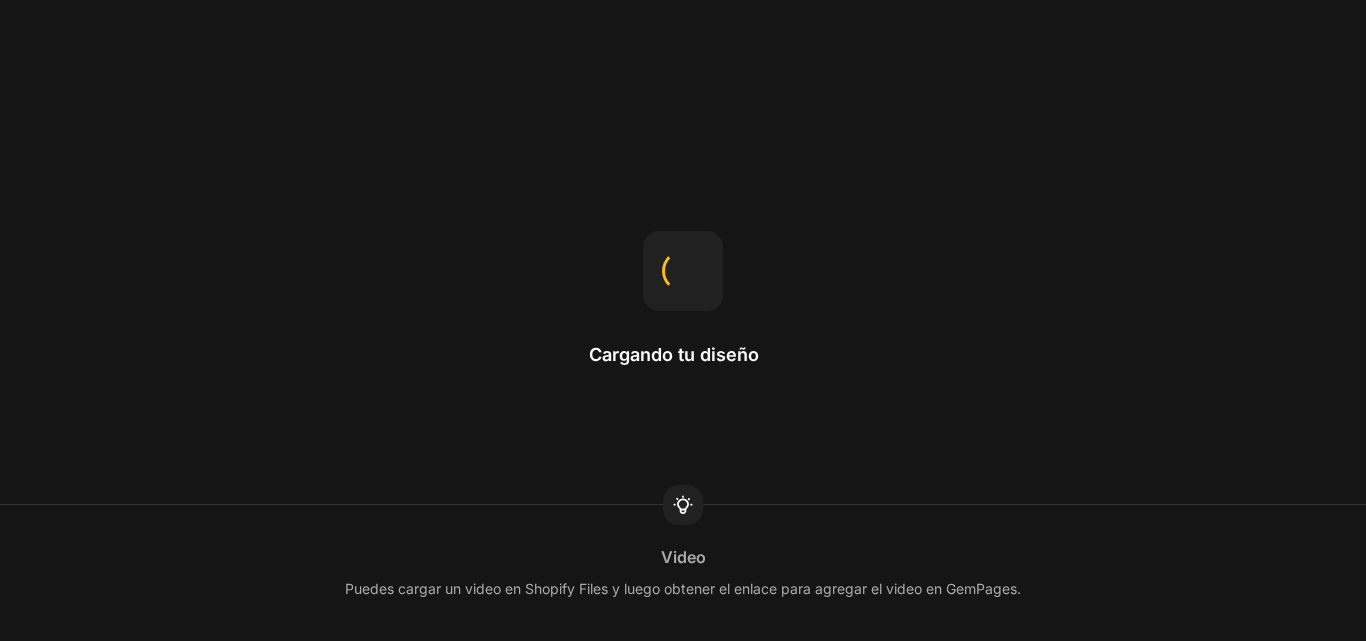 scroll, scrollTop: 0, scrollLeft: 0, axis: both 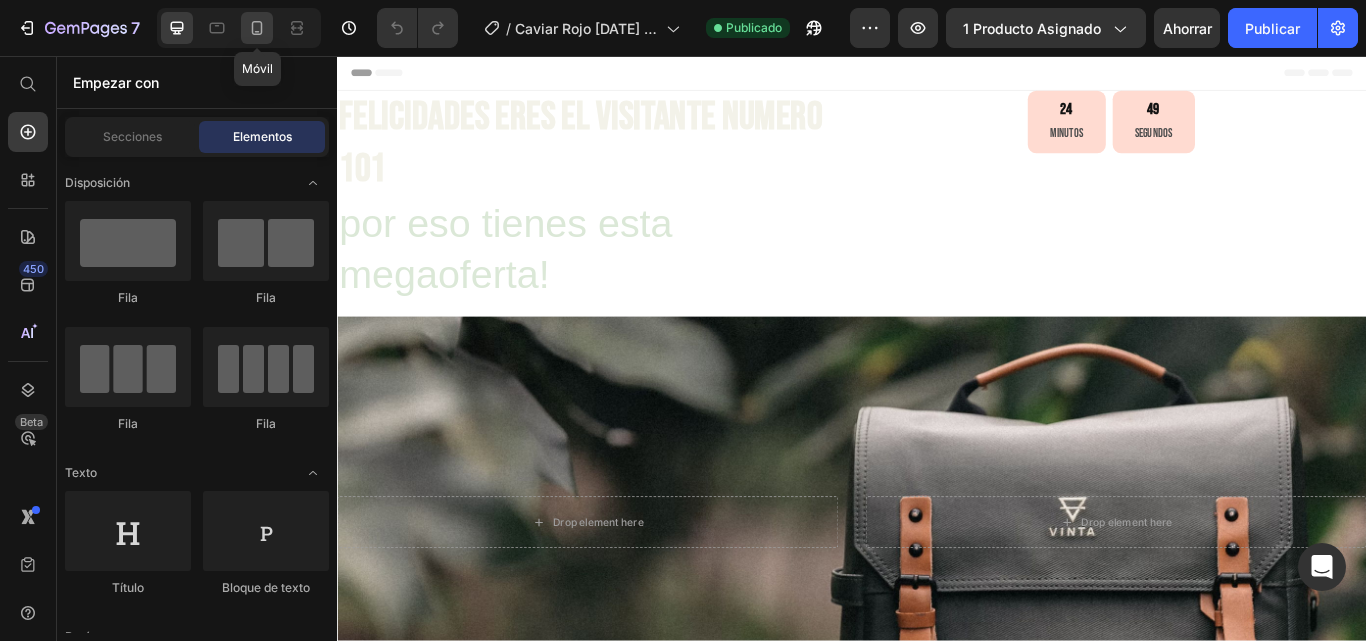 click 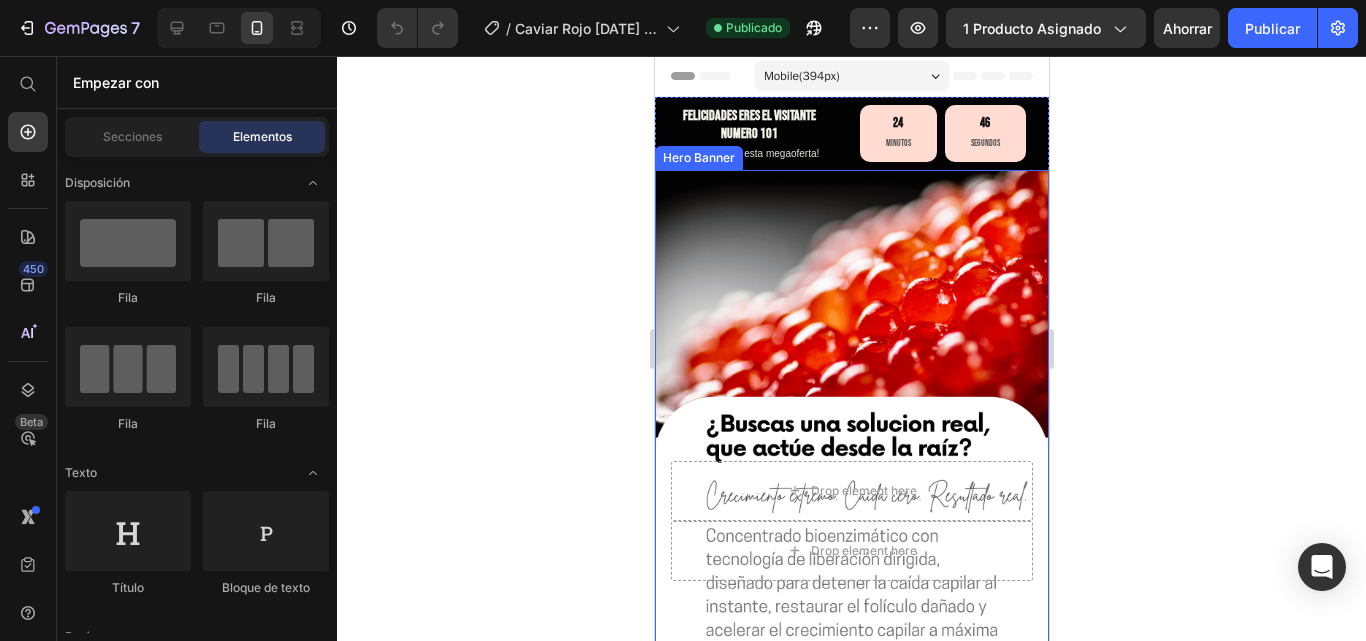 click at bounding box center [851, 520] 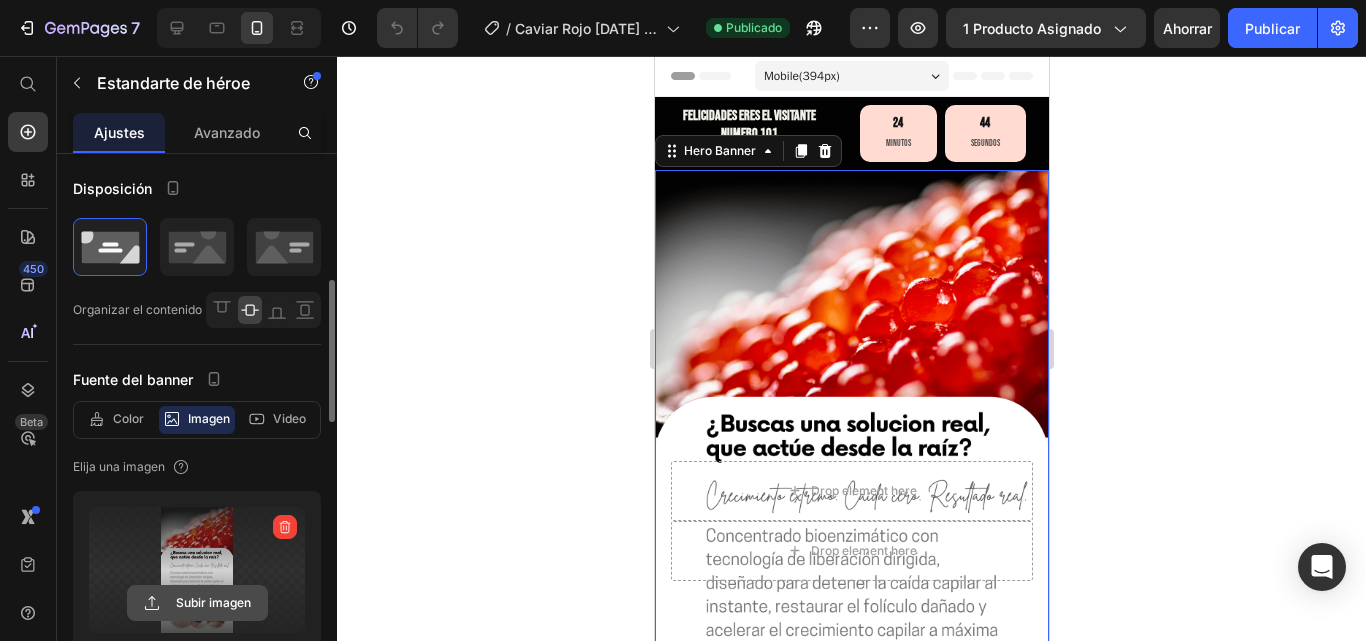 scroll, scrollTop: 100, scrollLeft: 0, axis: vertical 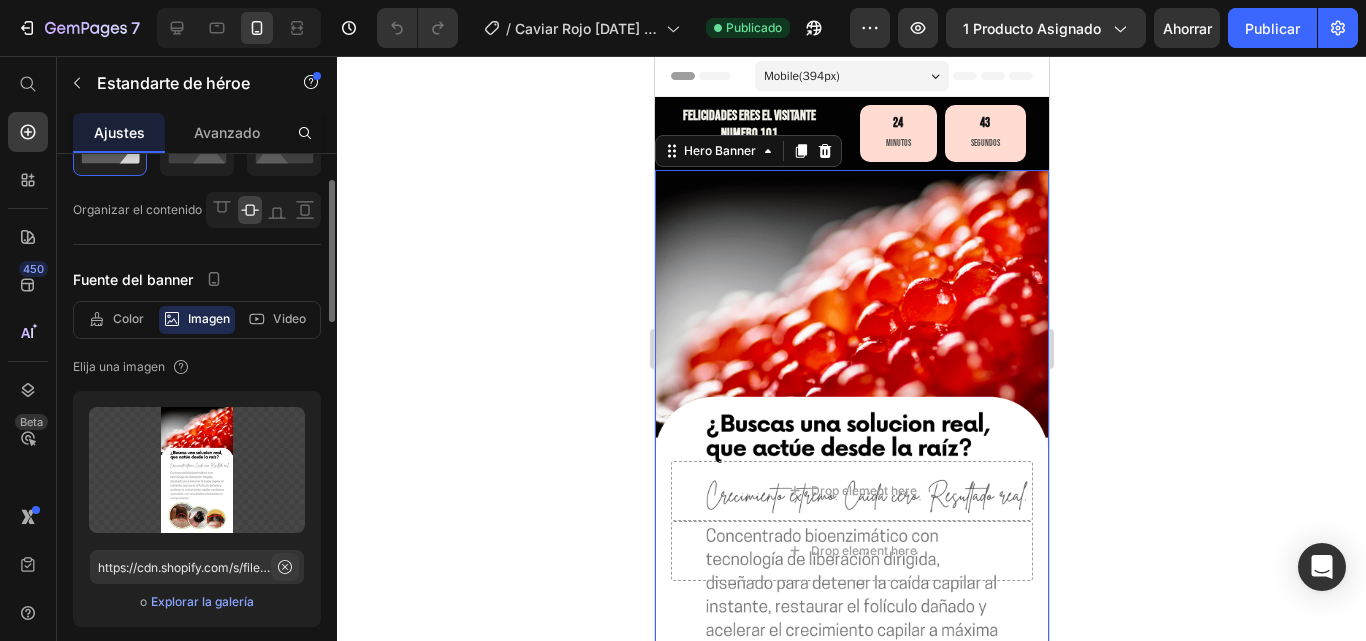 click 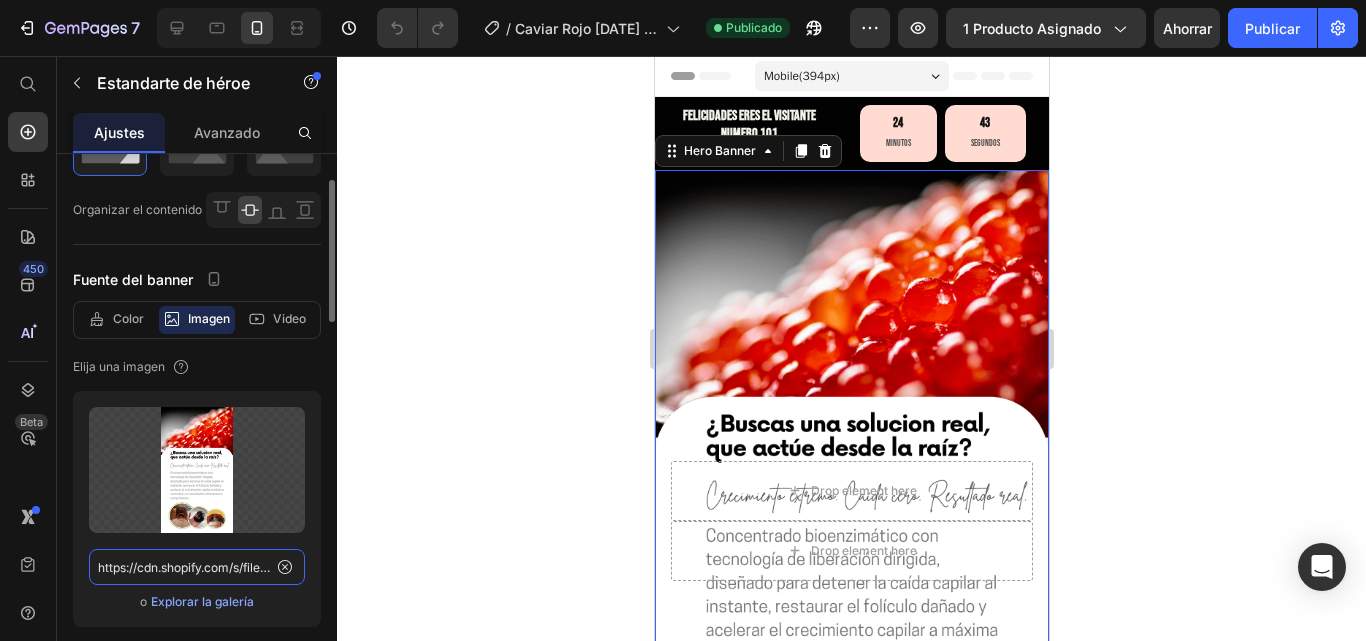 type 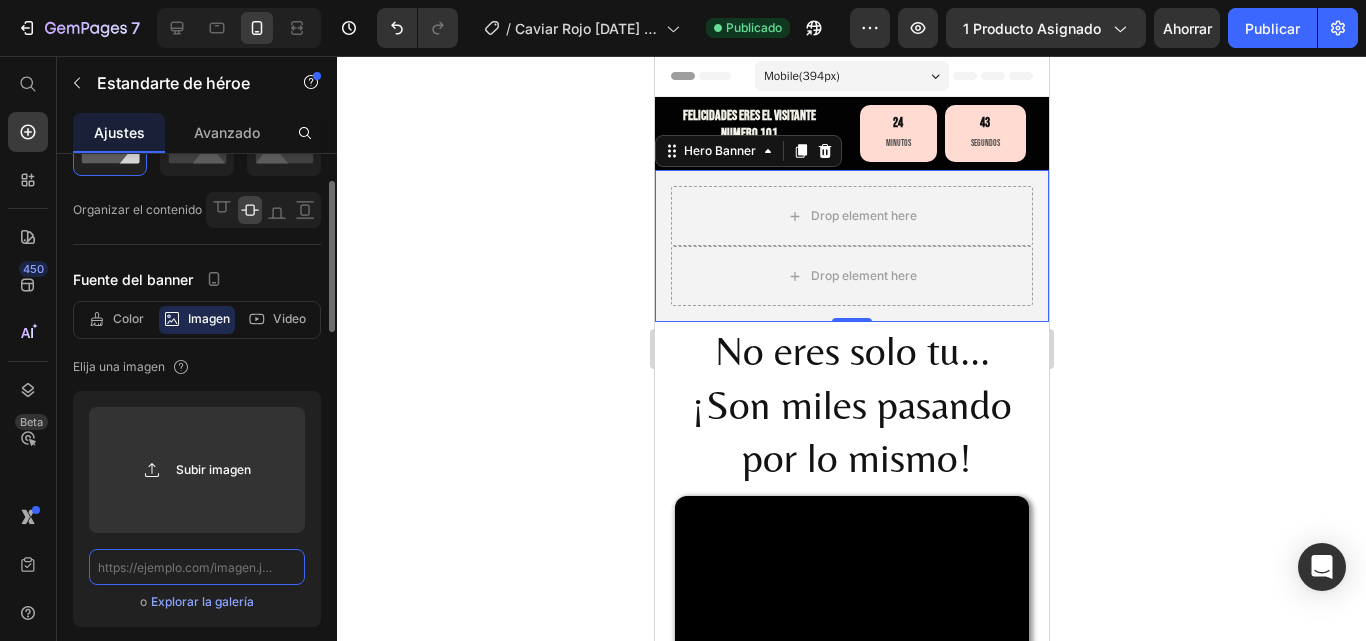 scroll, scrollTop: 0, scrollLeft: 0, axis: both 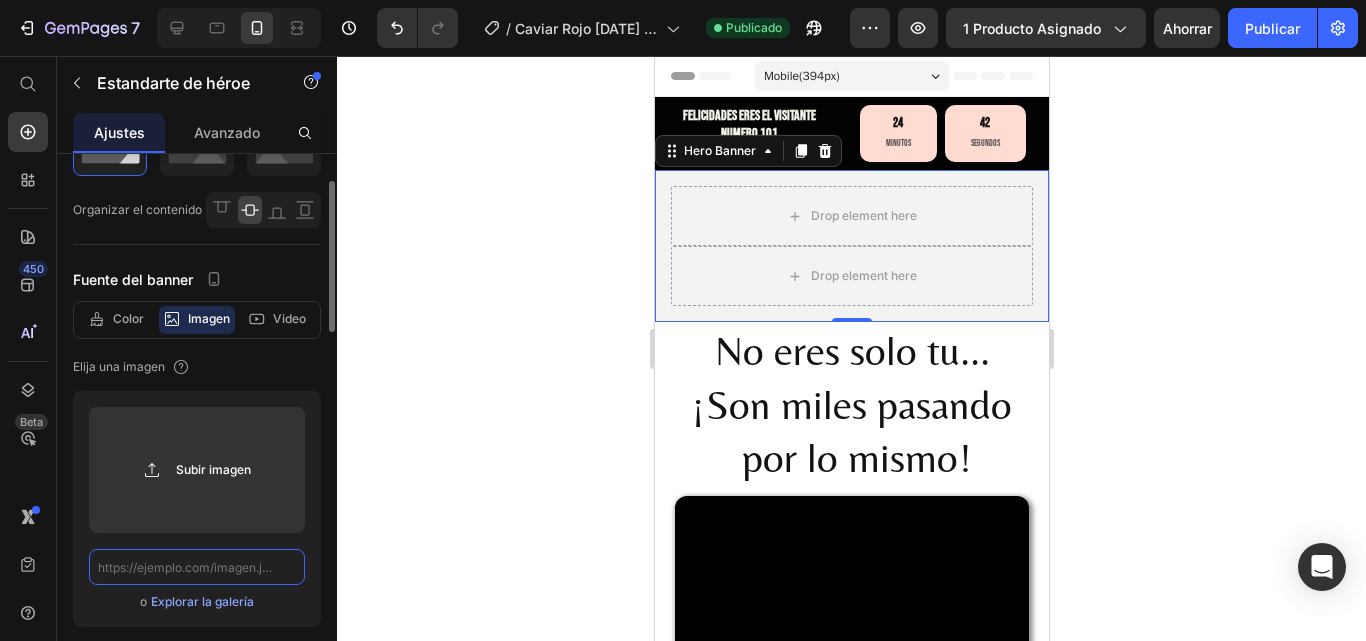 paste on "https://cdn.shopify.com/videos/c/o/v/59ab7e74d3ae435a8b2bad0d51731a90.mp4" 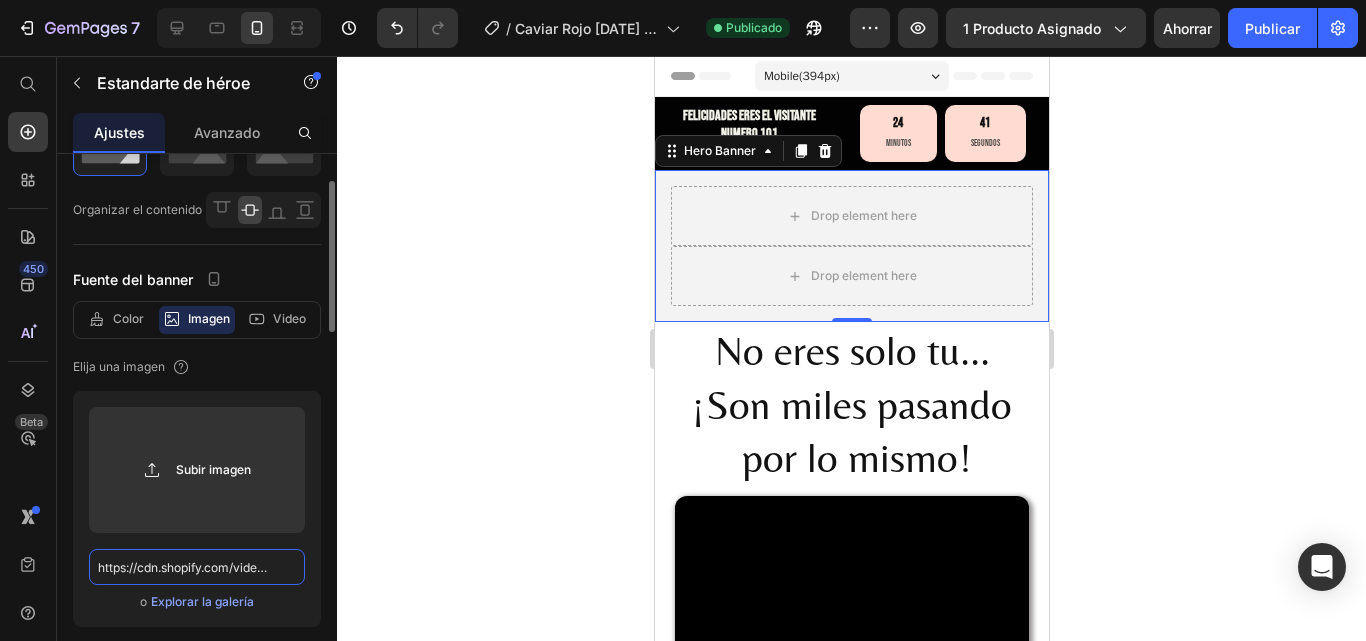 scroll, scrollTop: 0, scrollLeft: 293, axis: horizontal 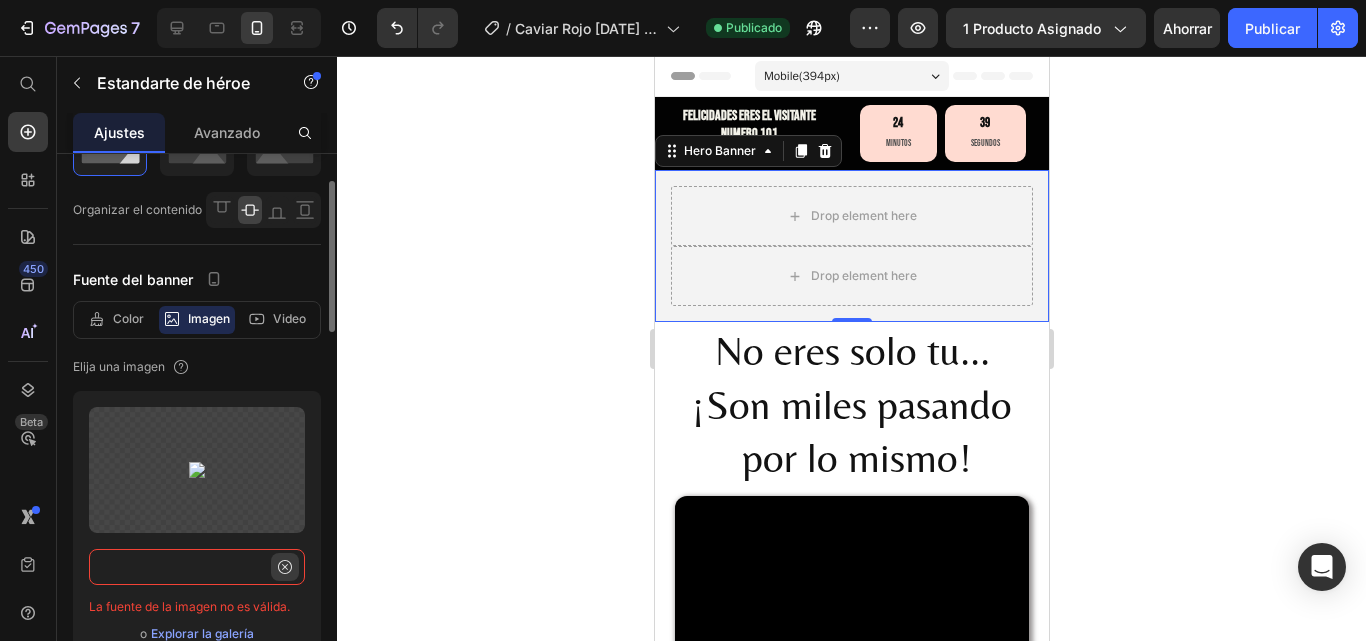 type on "https://cdn.shopify.com/videos/c/o/v/59ab7e74d3ae435a8b2bad0d51731a90.mp4" 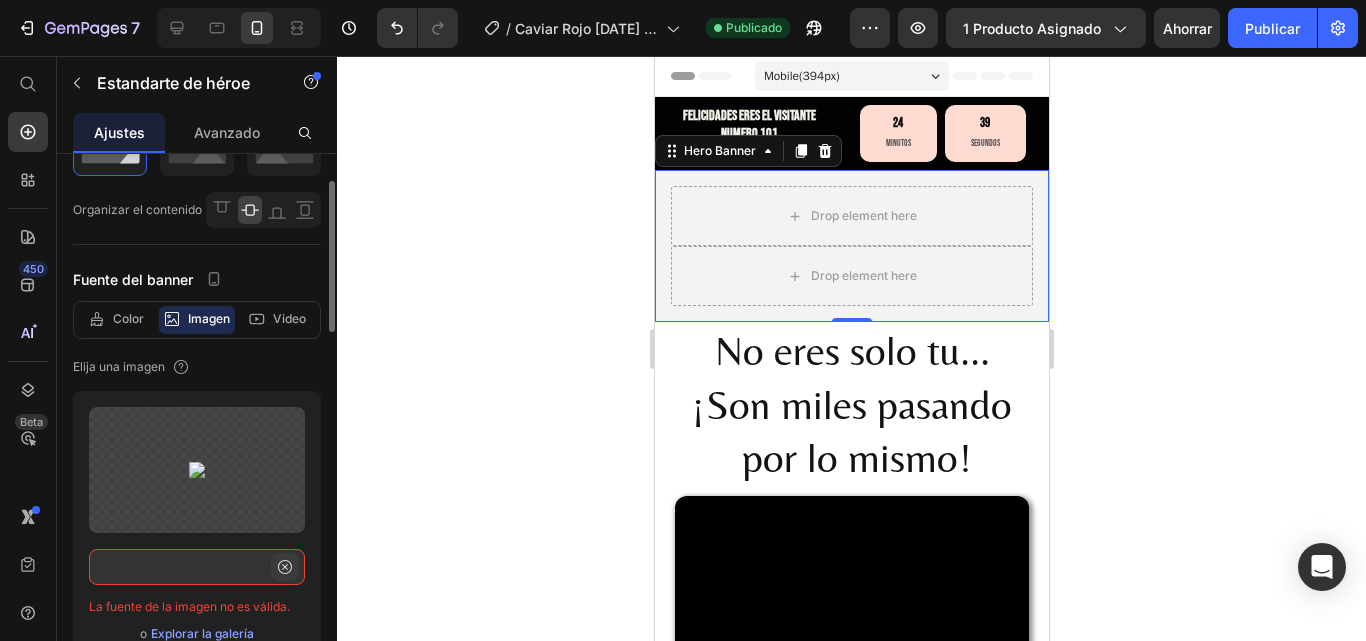 click 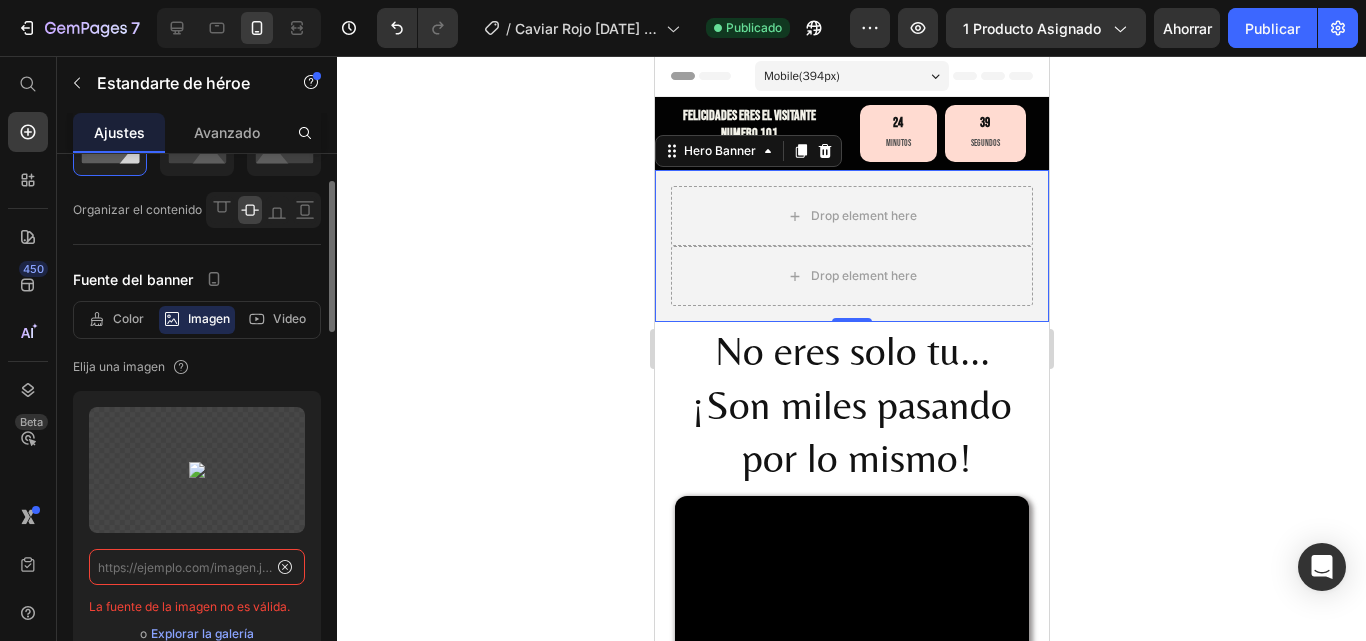 scroll, scrollTop: 0, scrollLeft: 0, axis: both 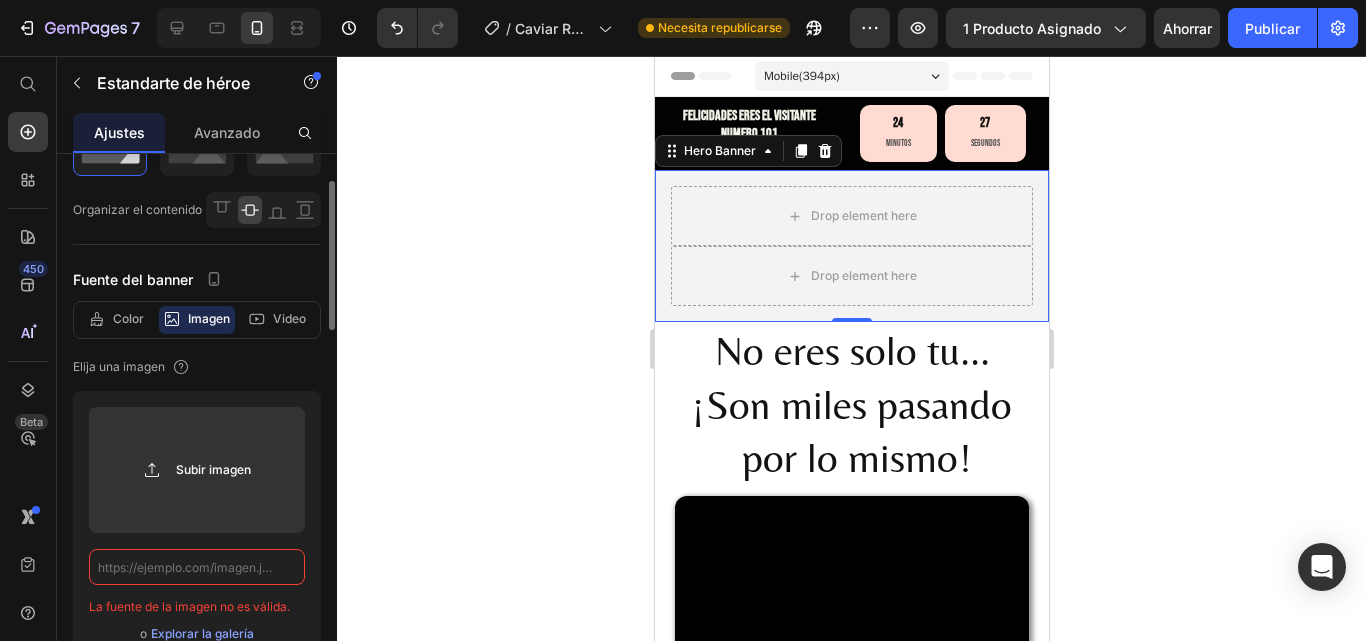 paste on "https://cdn.shopify.com/s/files/1/0573/6208/7999/files/1752367551876_1.jpg?v=1752367802" 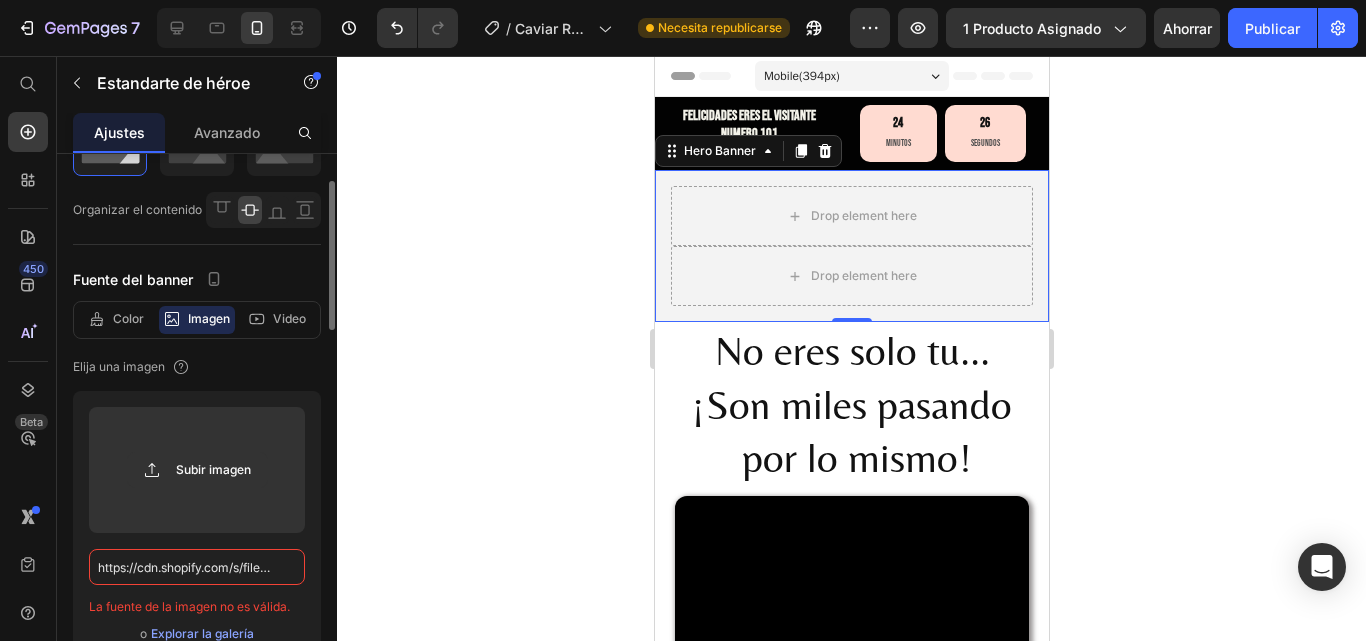 scroll, scrollTop: 0, scrollLeft: 349, axis: horizontal 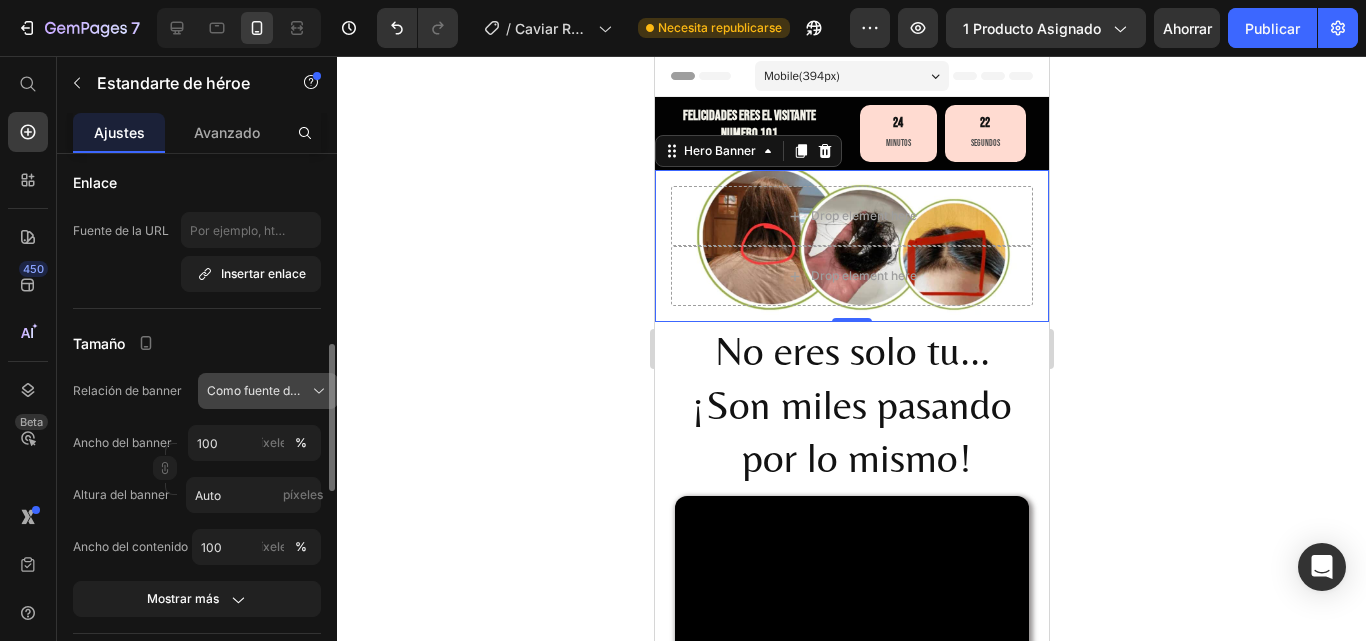 type on "https://cdn.shopify.com/s/files/1/0573/6208/7999/files/1752367551876_1.jpg?v=1752367802" 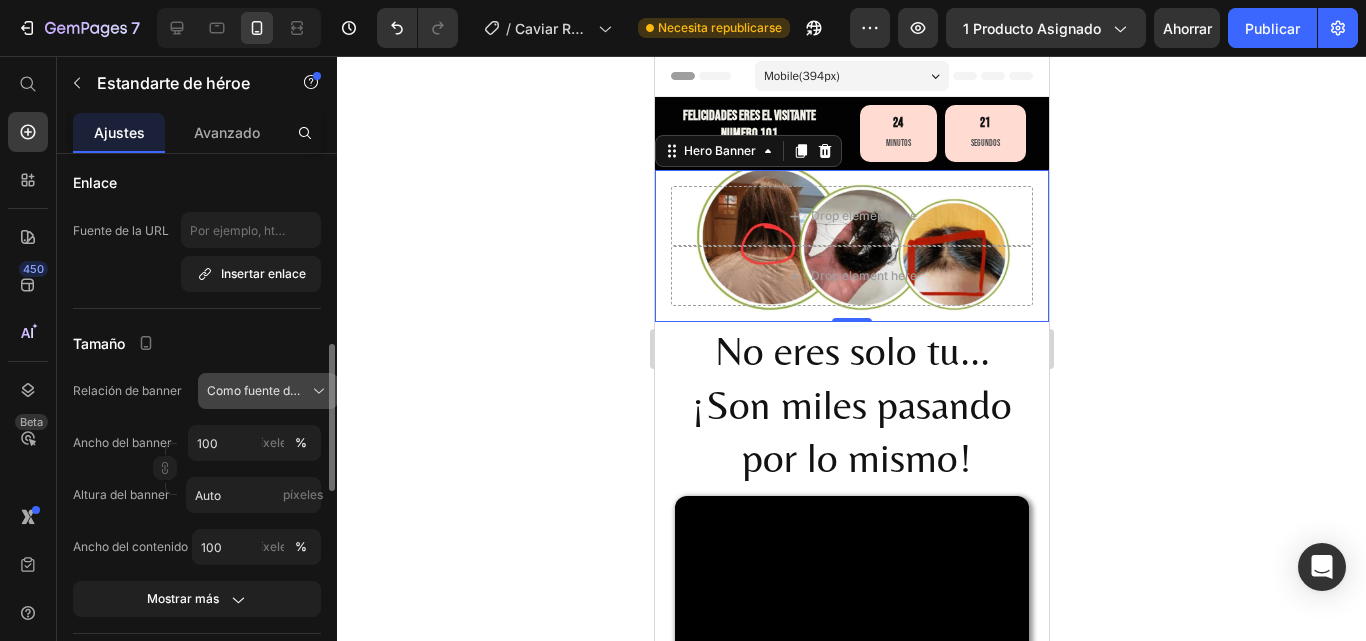 scroll, scrollTop: 0, scrollLeft: 0, axis: both 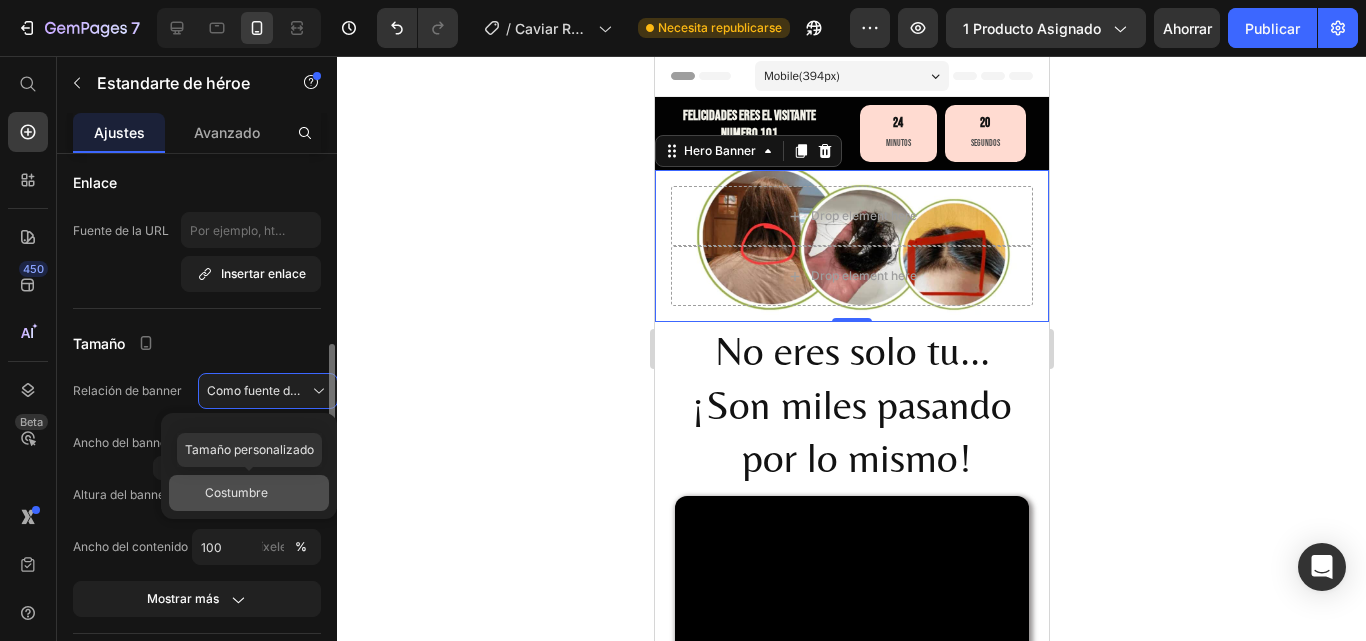click on "Costumbre" at bounding box center [236, 492] 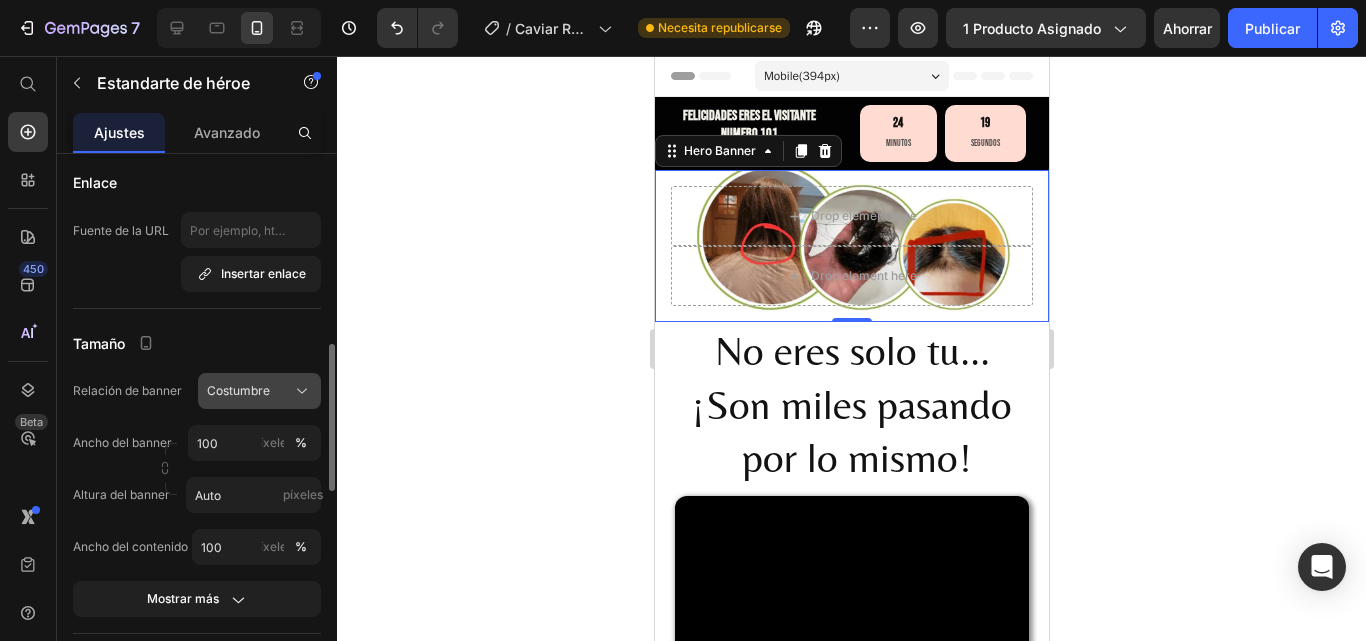 click on "Costumbre" at bounding box center [259, 391] 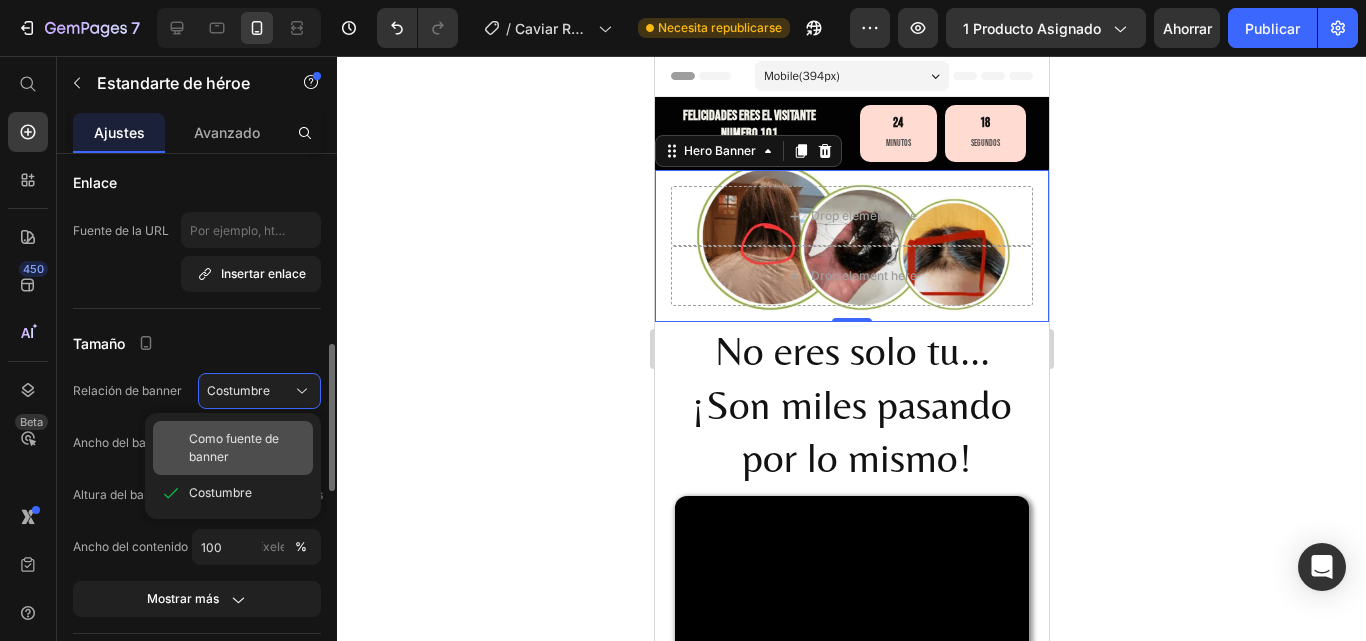click on "Como fuente de banner" at bounding box center (234, 447) 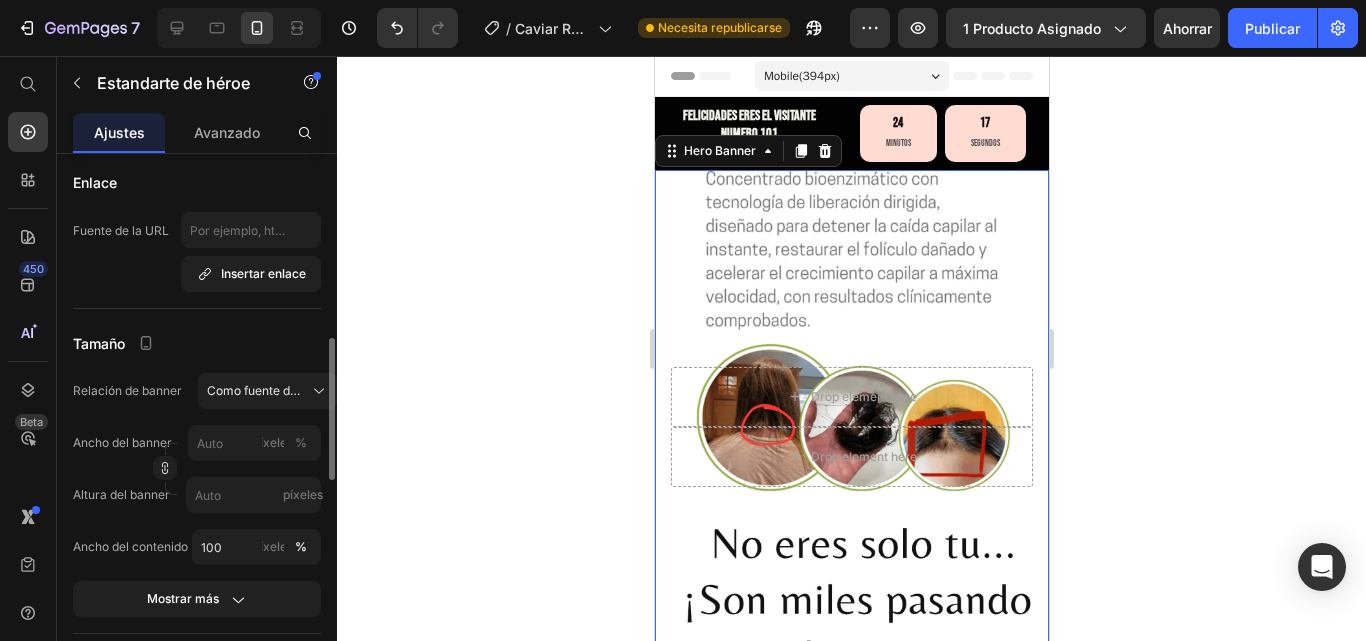 drag, startPoint x: 1154, startPoint y: 395, endPoint x: 360, endPoint y: 372, distance: 794.33307 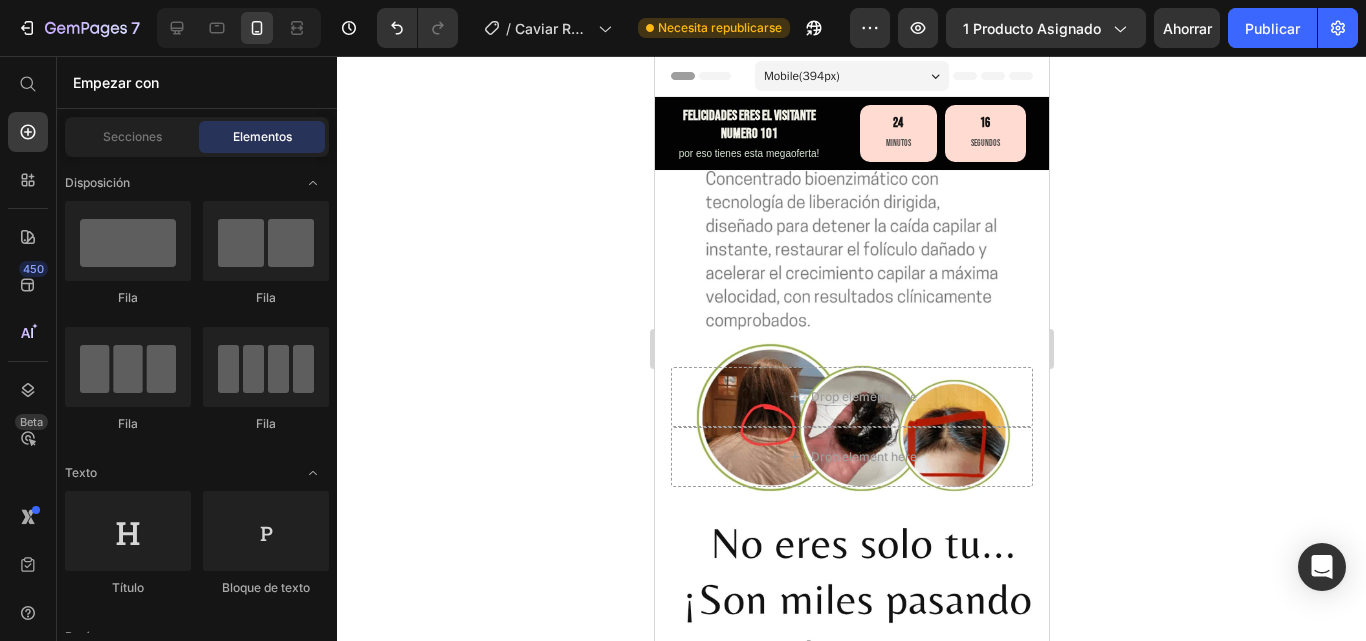 click 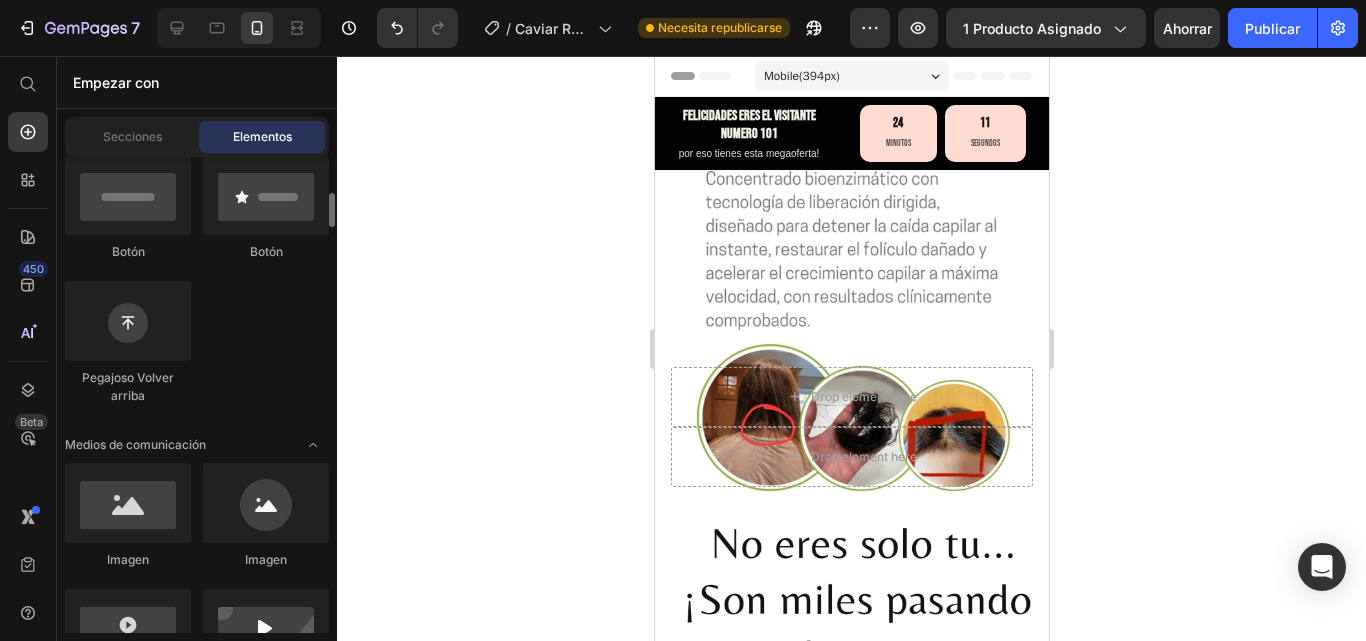 scroll, scrollTop: 700, scrollLeft: 0, axis: vertical 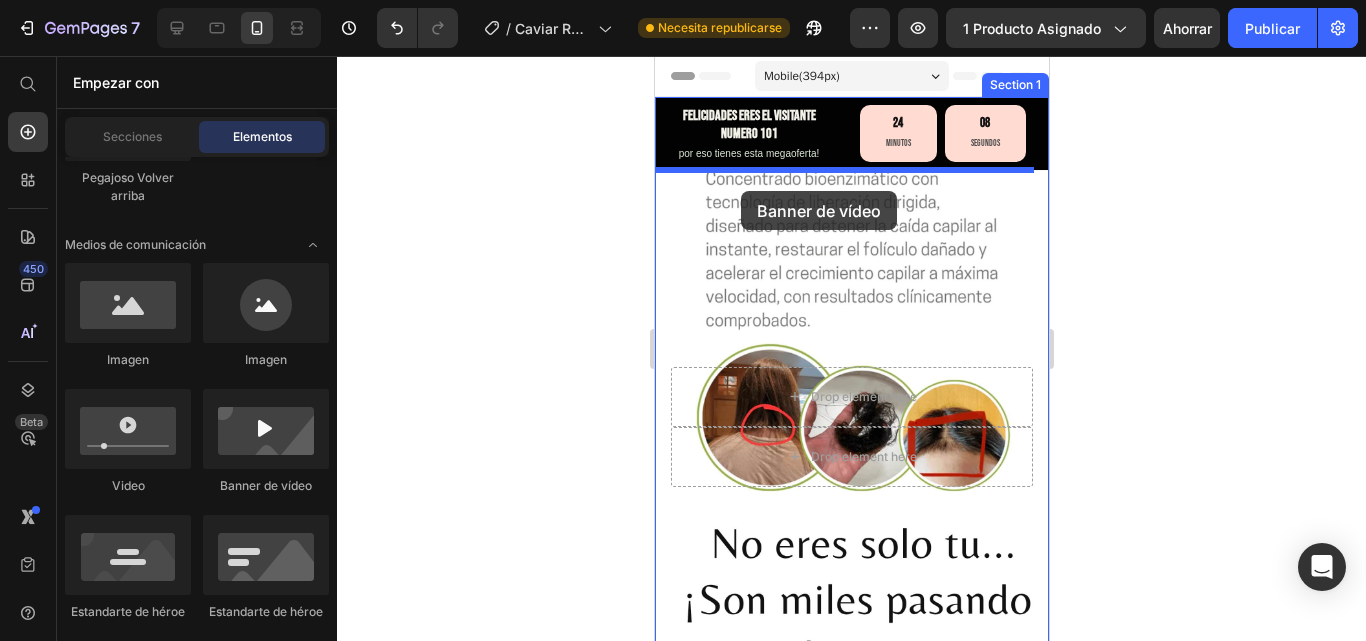 drag, startPoint x: 670, startPoint y: 290, endPoint x: 740, endPoint y: 191, distance: 121.24768 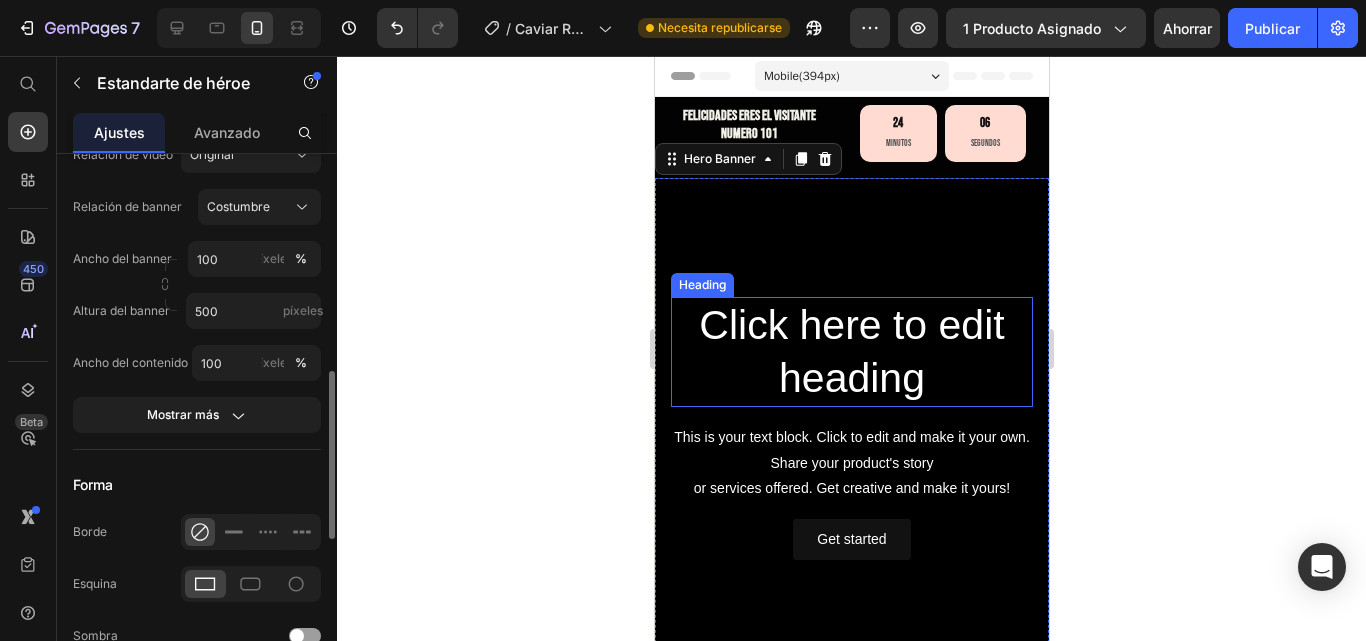click on "Click here to edit heading" at bounding box center (851, 352) 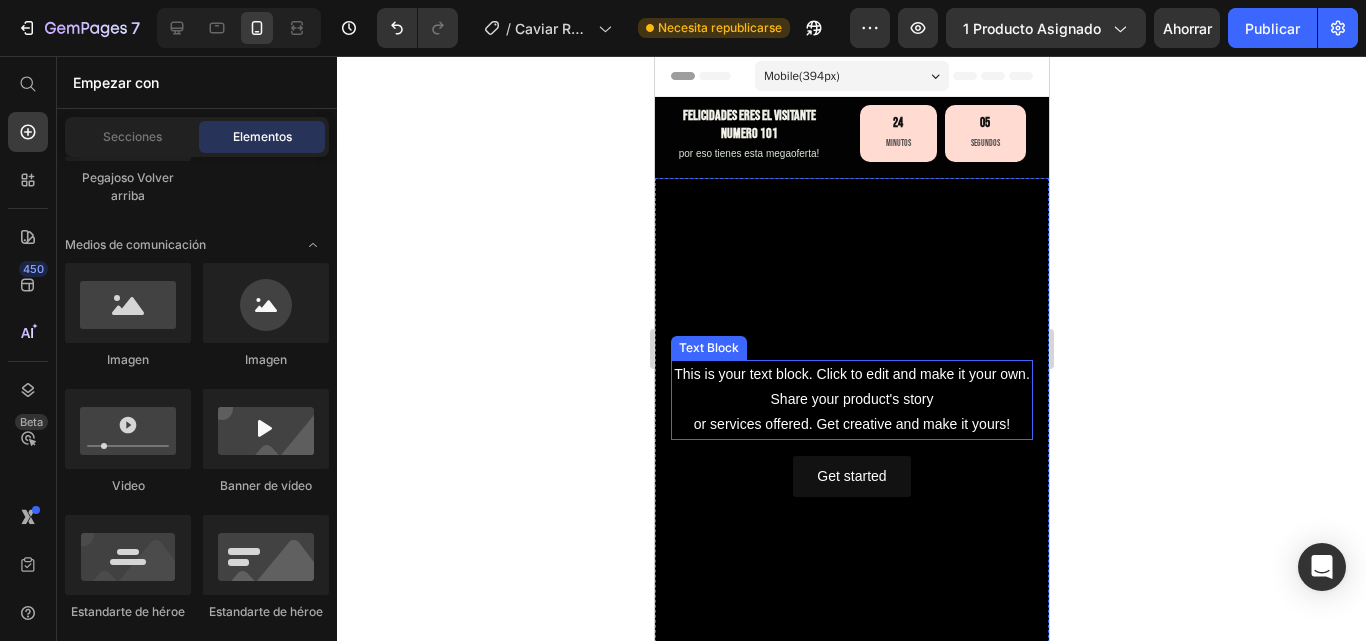 scroll, scrollTop: 0, scrollLeft: 0, axis: both 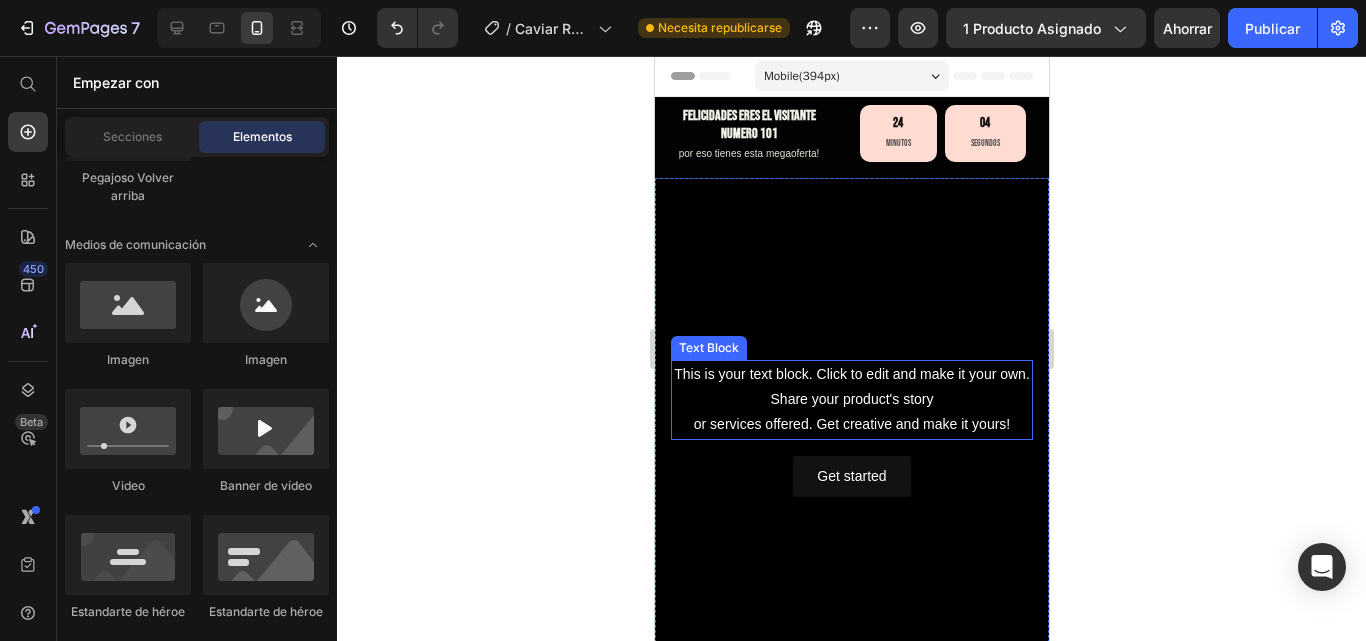 click on "This is your text block. Click to edit and make it your own. Share your product's story                   or services offered. Get creative and make it yours!" at bounding box center (851, 400) 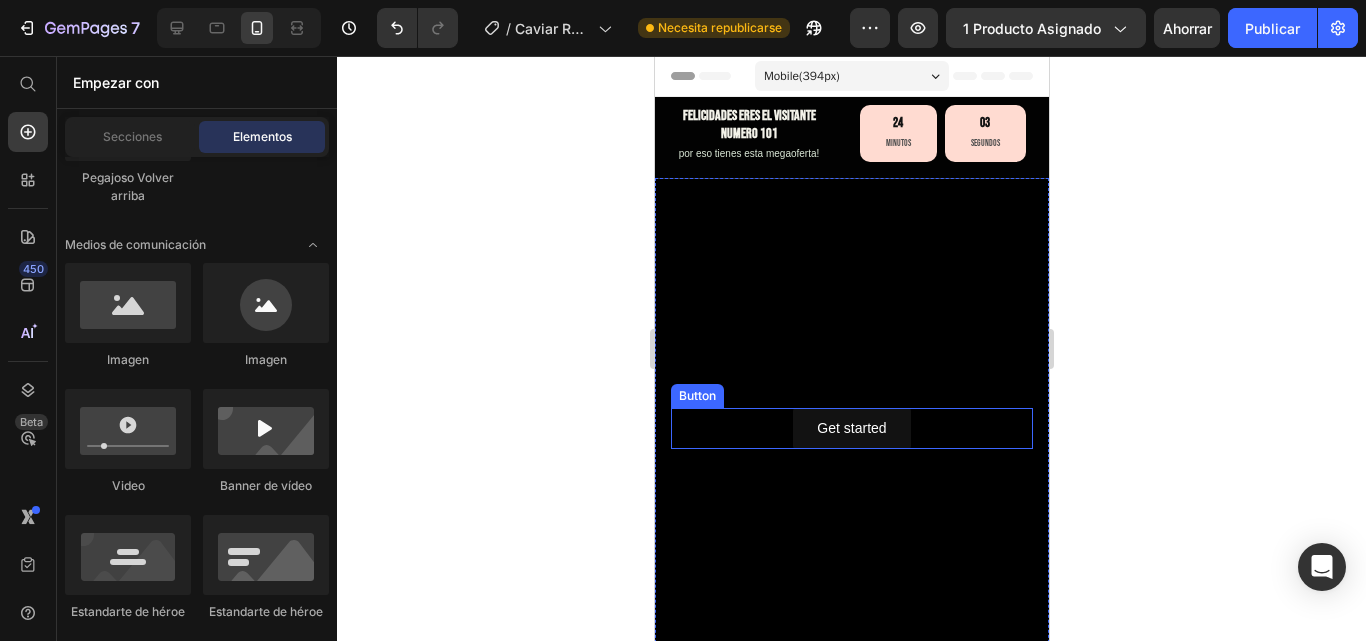click on "Get started Button" at bounding box center [851, 428] 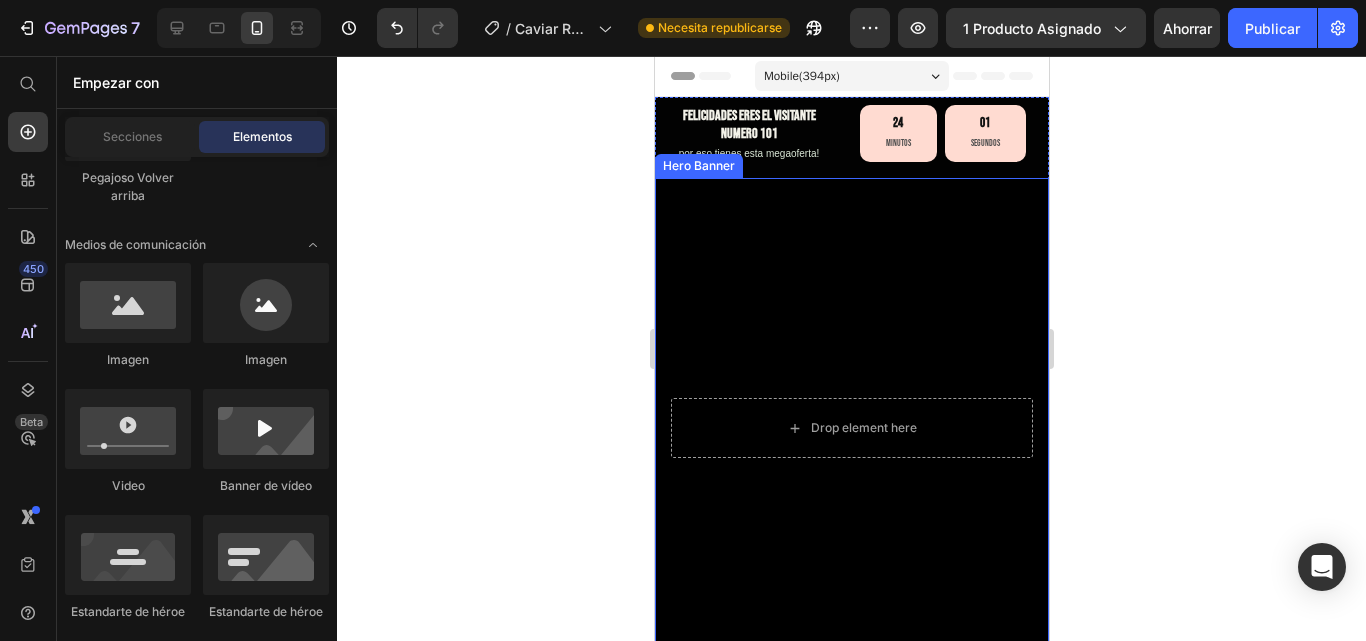 click at bounding box center [851, 428] 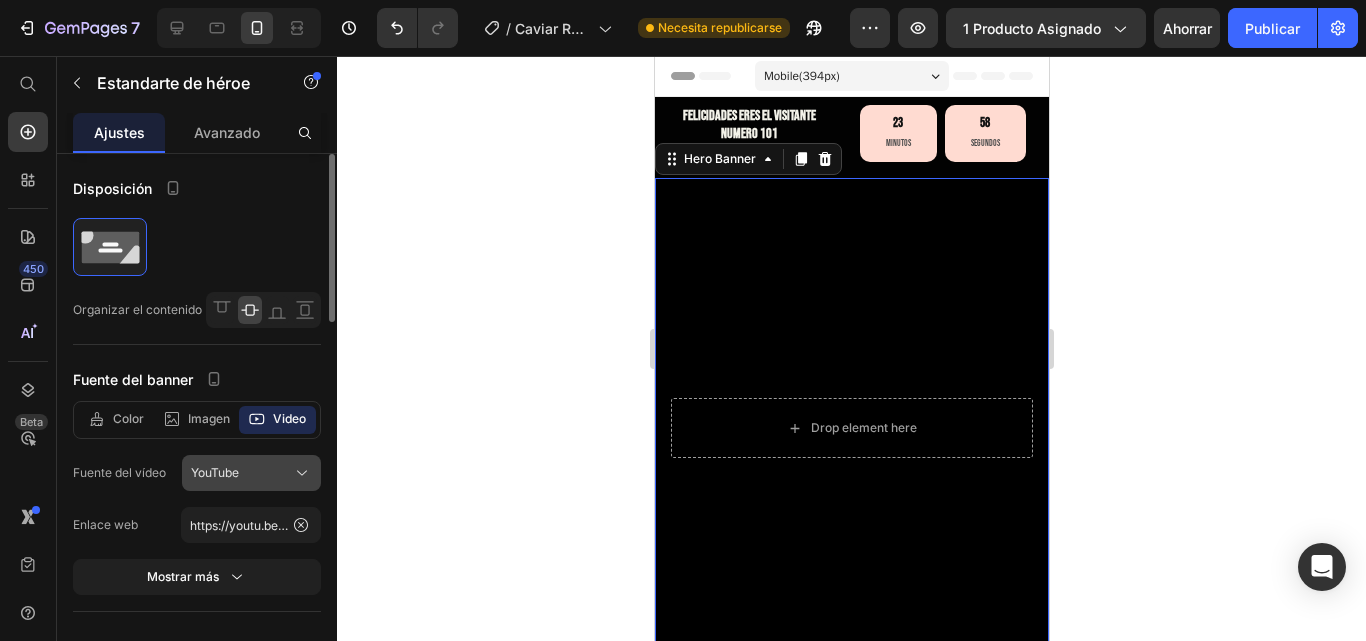 click on "YouTube" 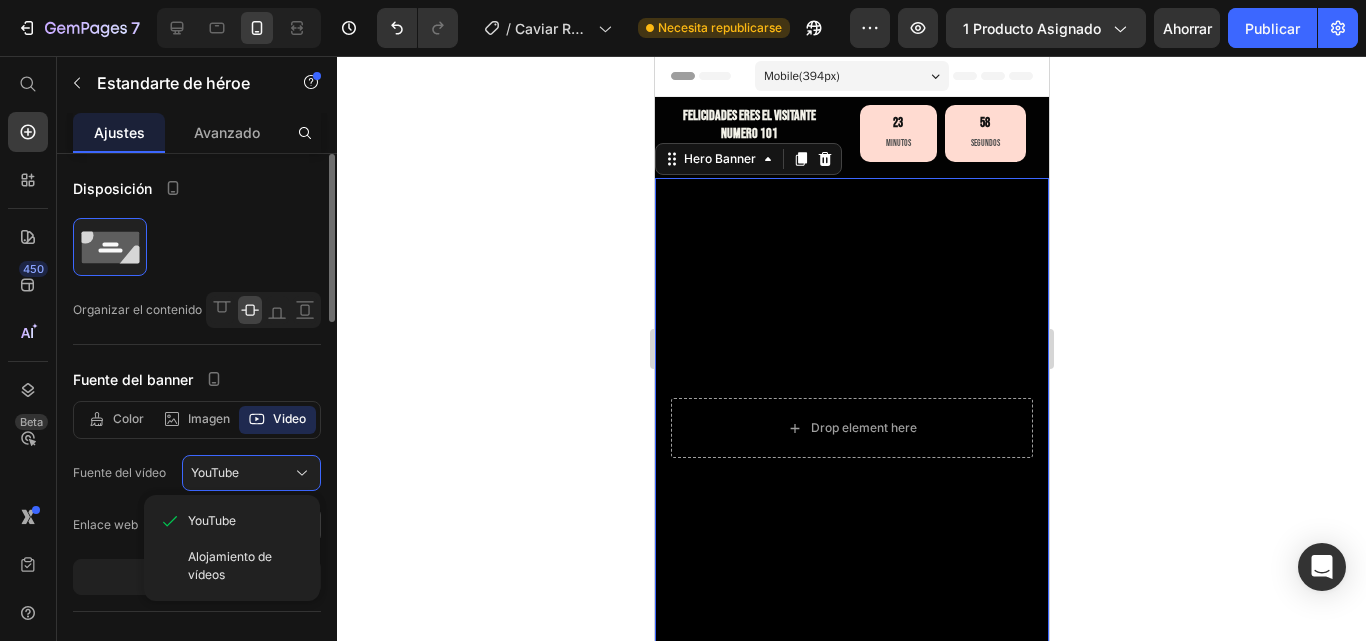 click on "Alojamiento de vídeos" at bounding box center (230, 565) 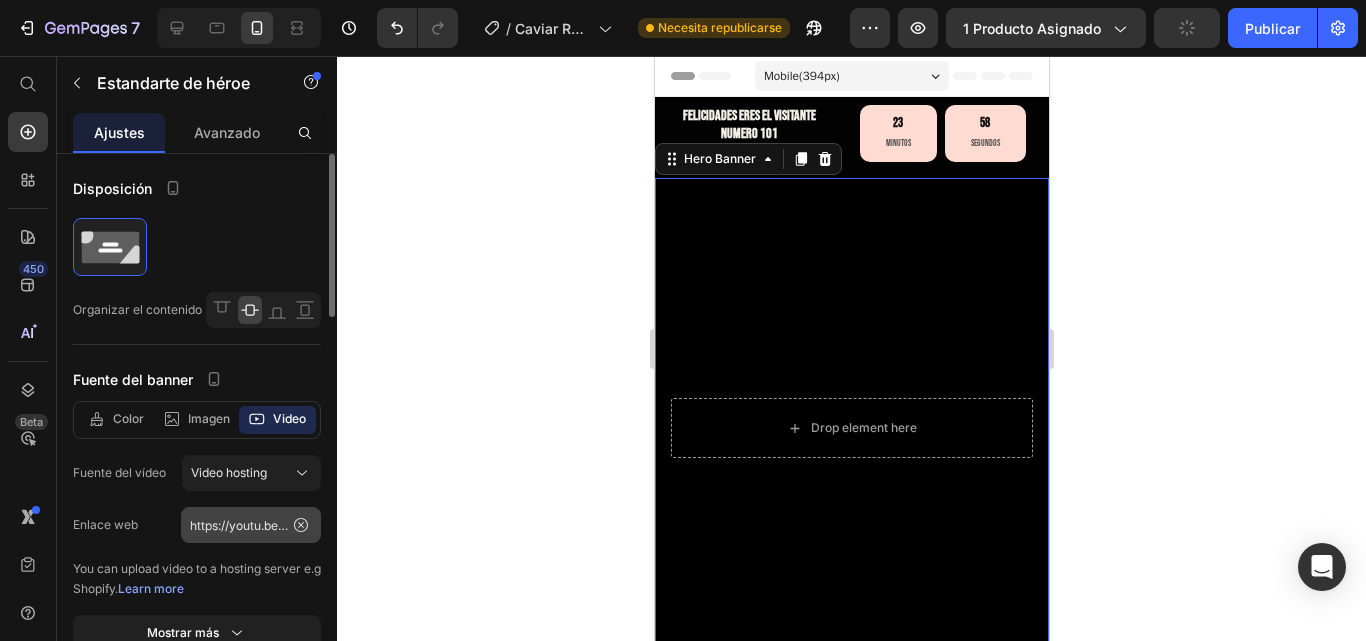 type on "https://media.w3.org/2010/05/sintel/trailer.mp4" 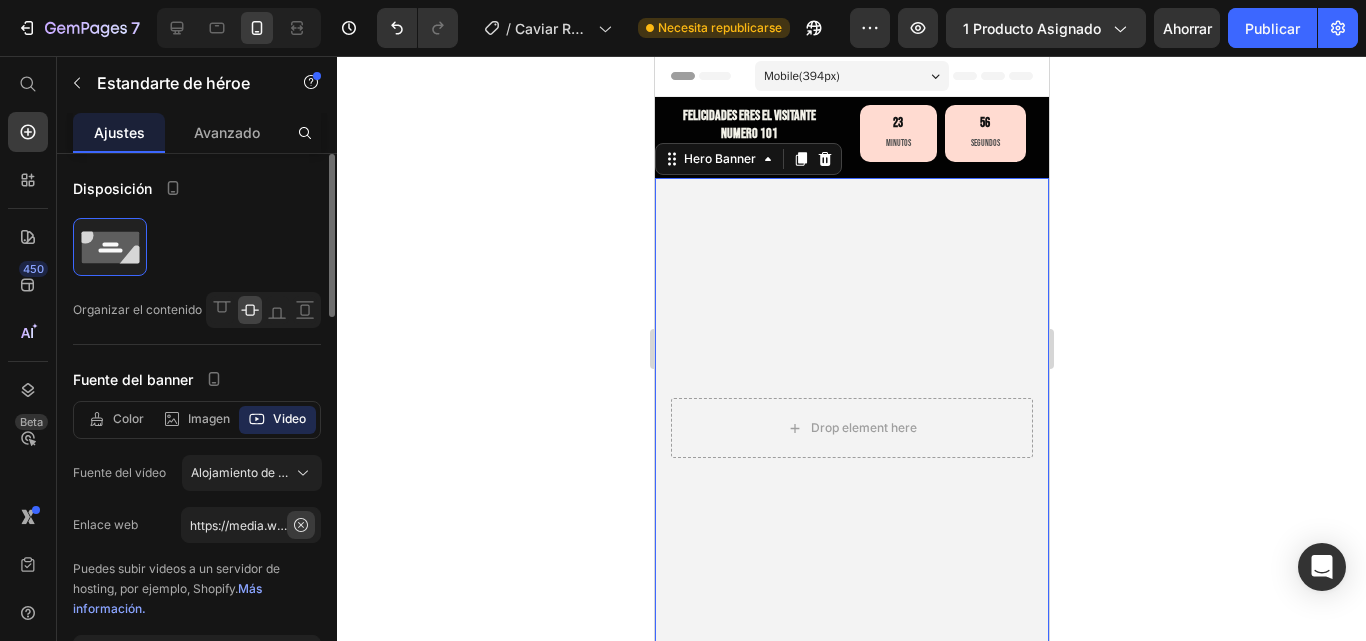 click 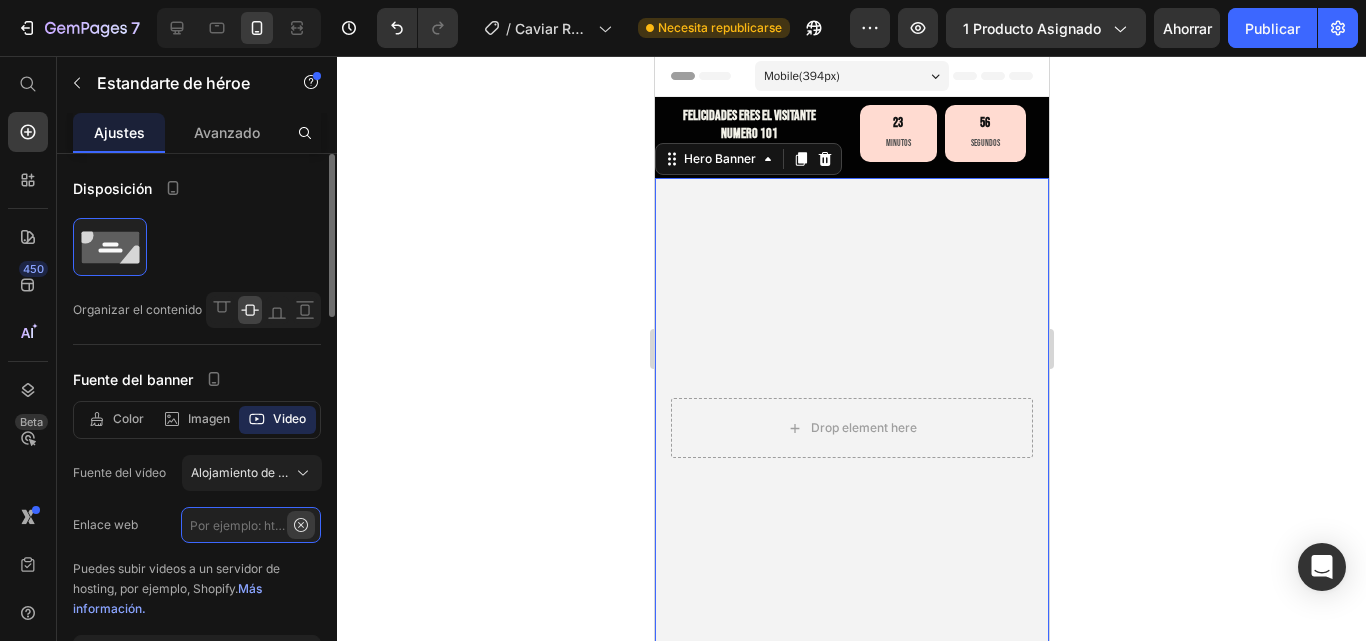 scroll, scrollTop: 0, scrollLeft: 0, axis: both 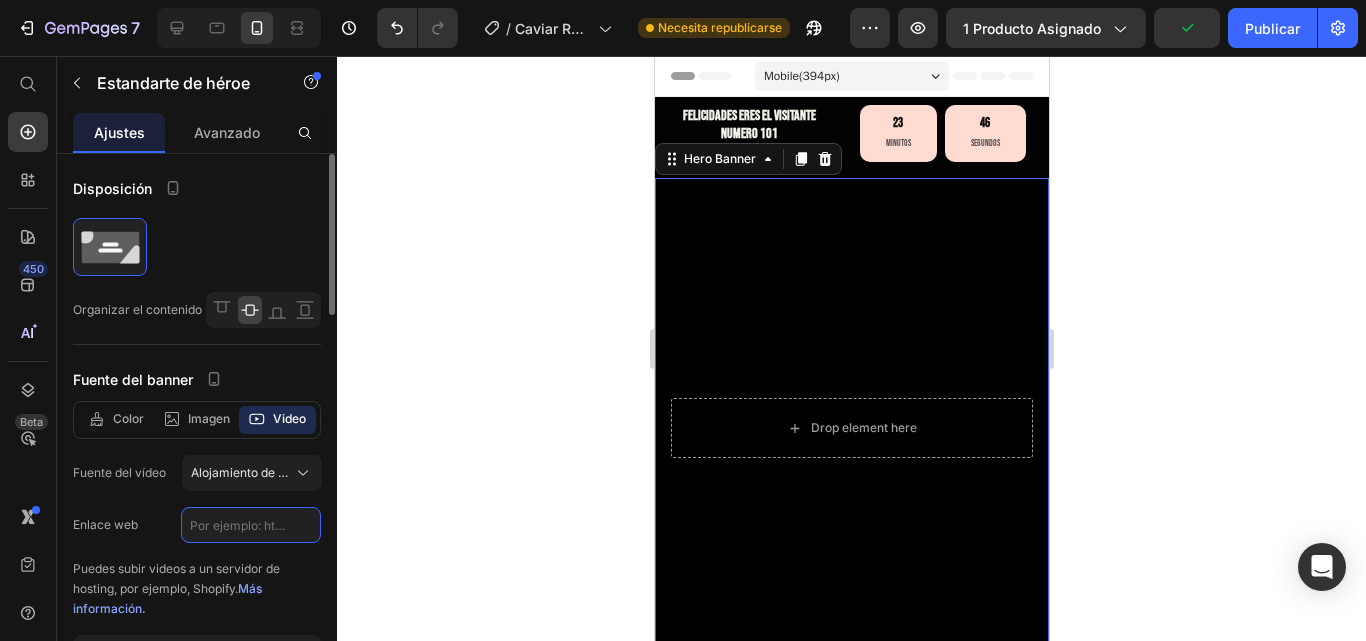 paste on "https://cdn.shopify.com/videos/c/o/v/8ad68a70afaf4c34a36071345695ef5c.mp4" 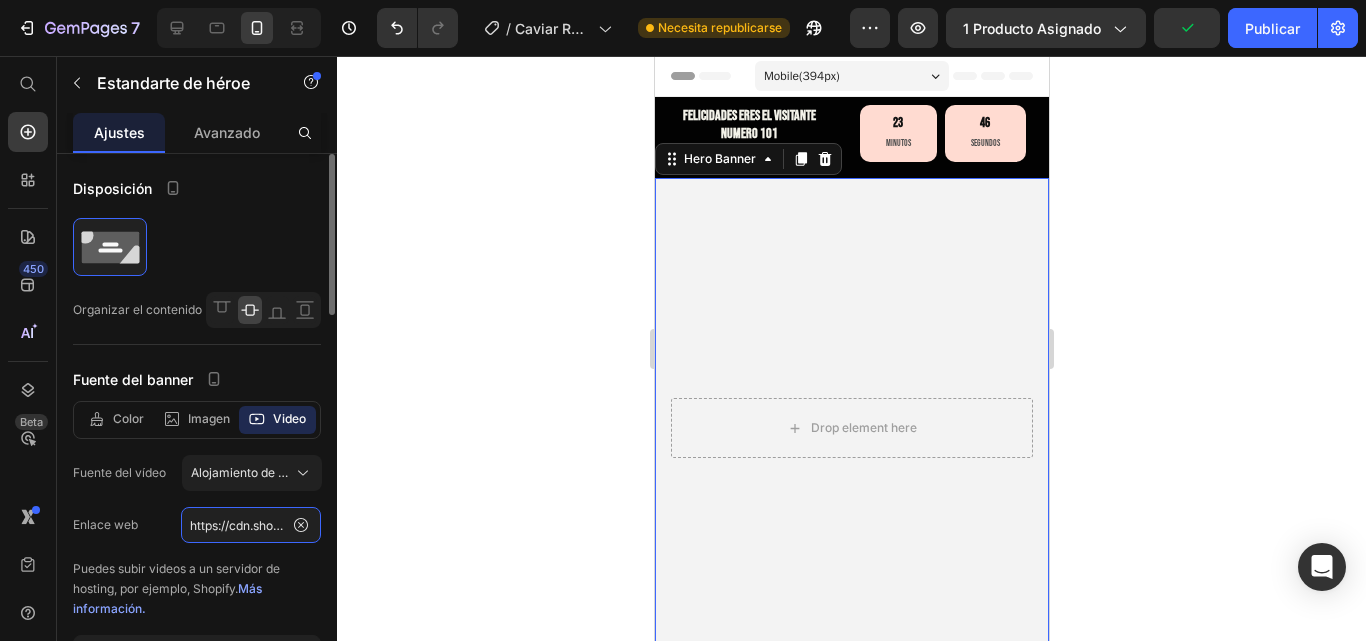 scroll, scrollTop: 0, scrollLeft: 364, axis: horizontal 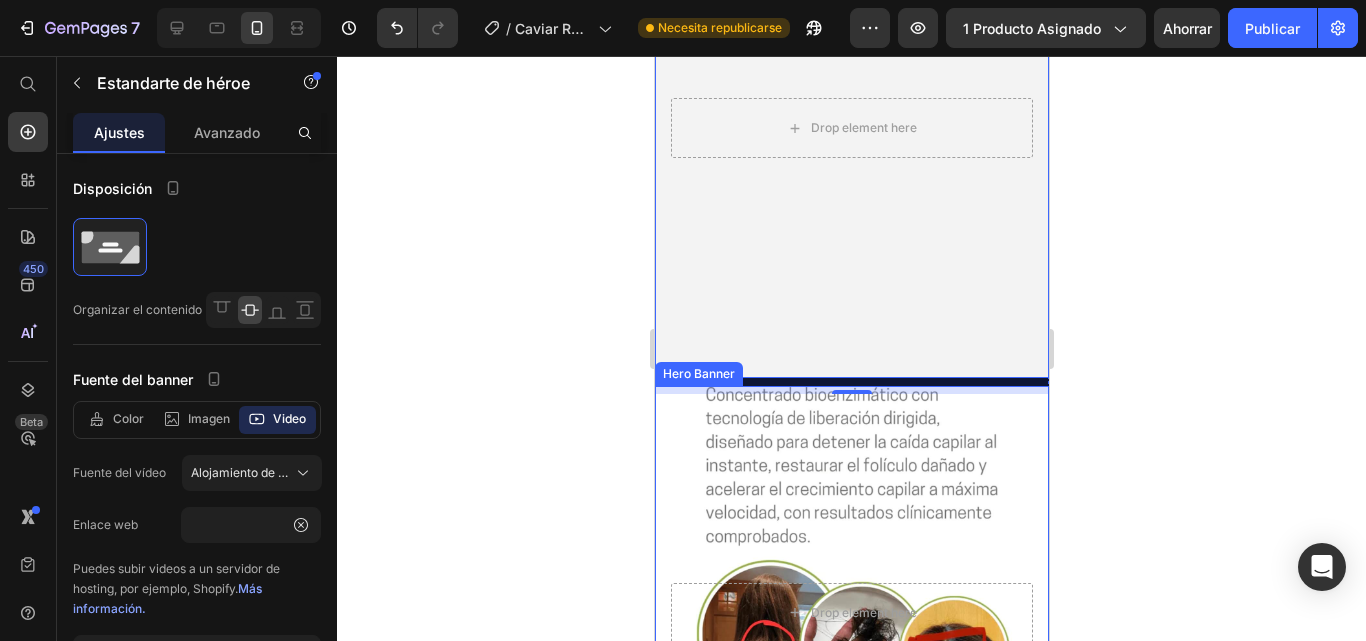 click at bounding box center (851, 642) 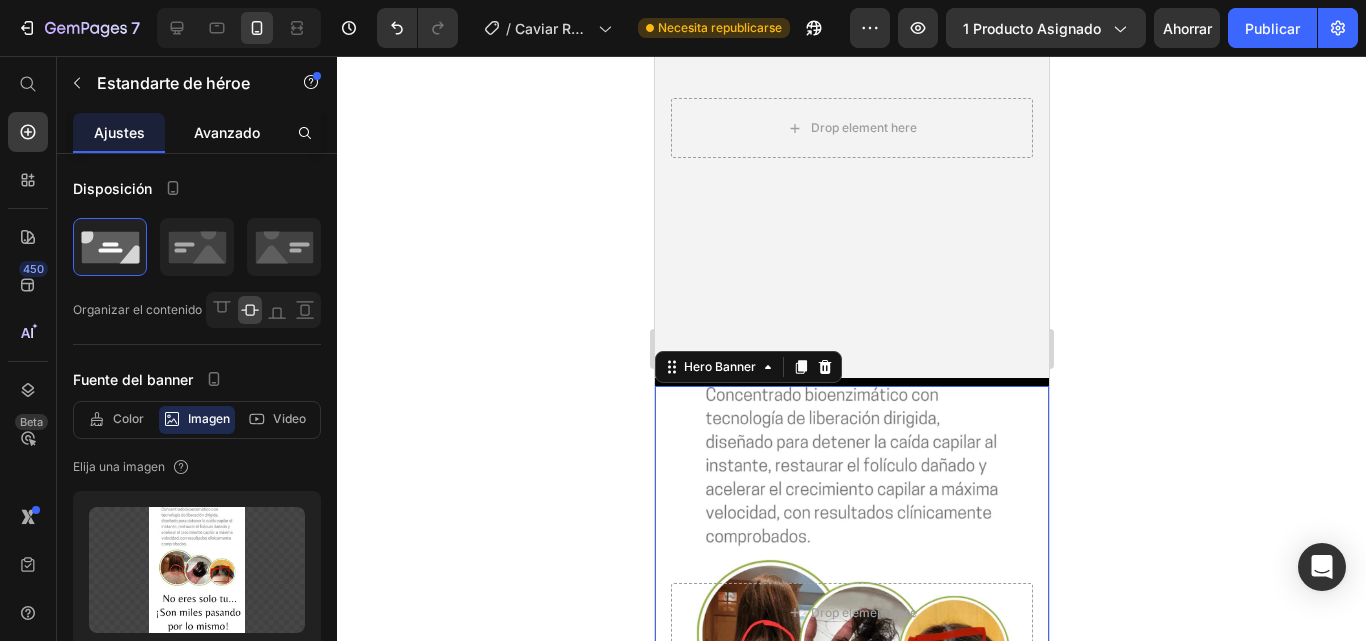click on "Avanzado" 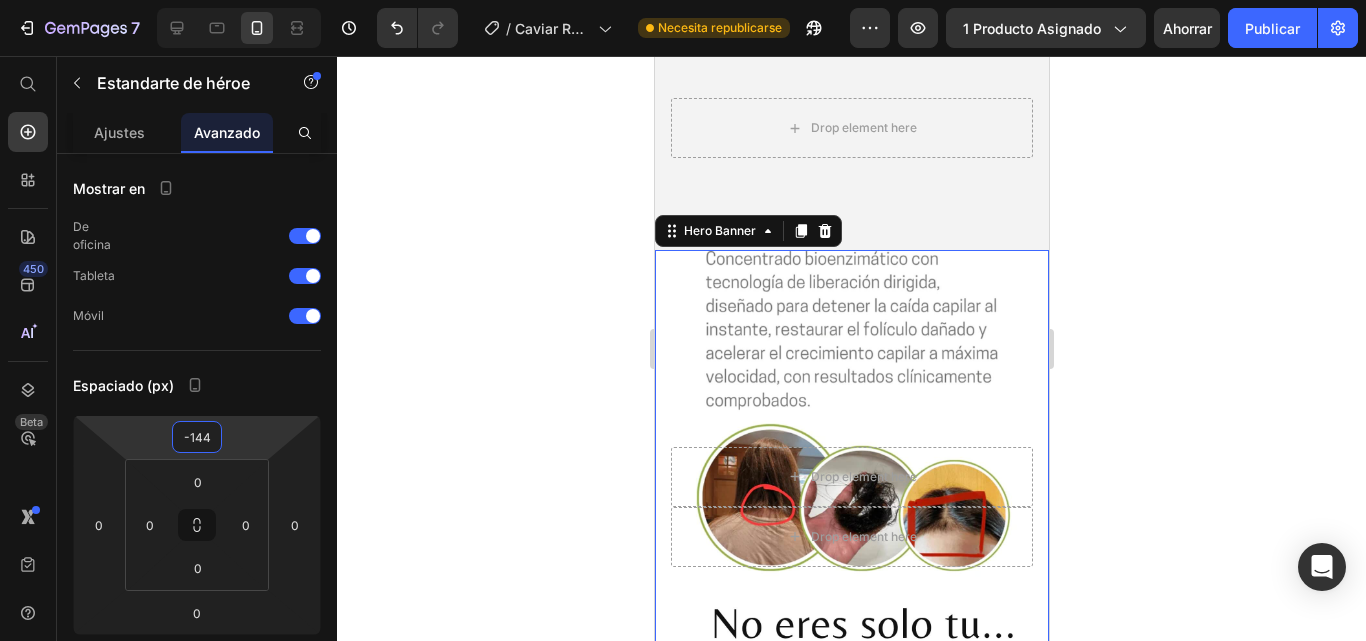 type on "-148" 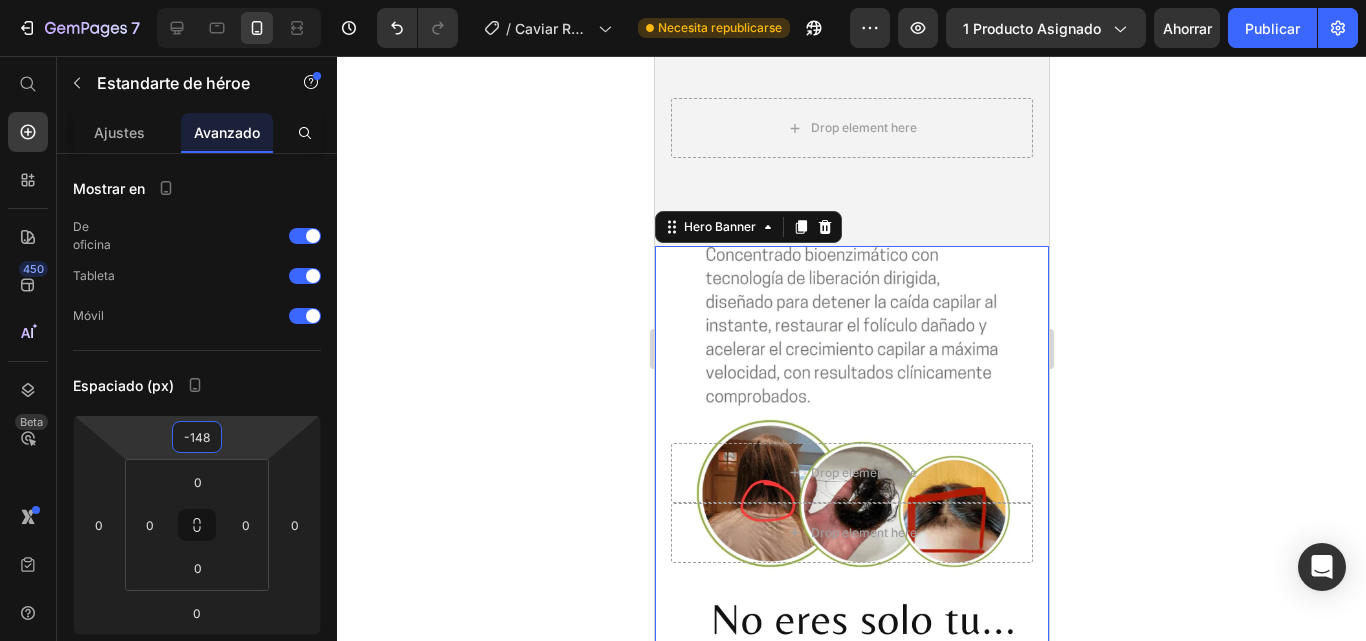 drag, startPoint x: 263, startPoint y: 418, endPoint x: 270, endPoint y: 488, distance: 70.34913 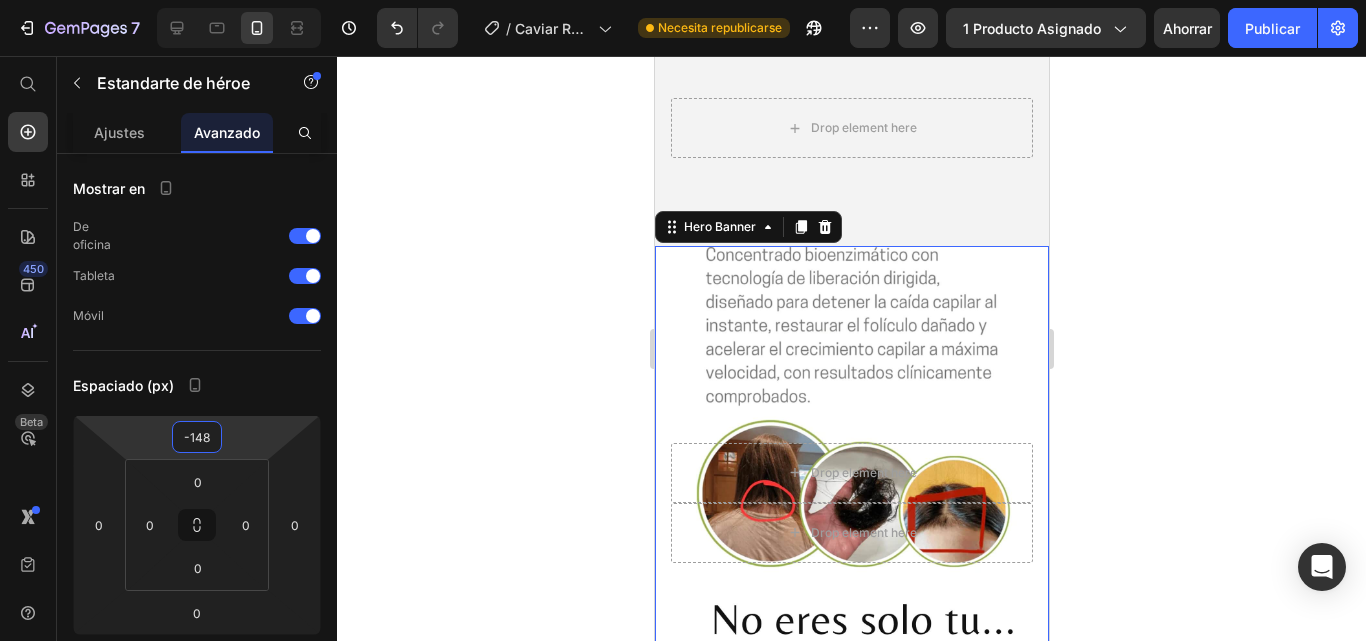 click 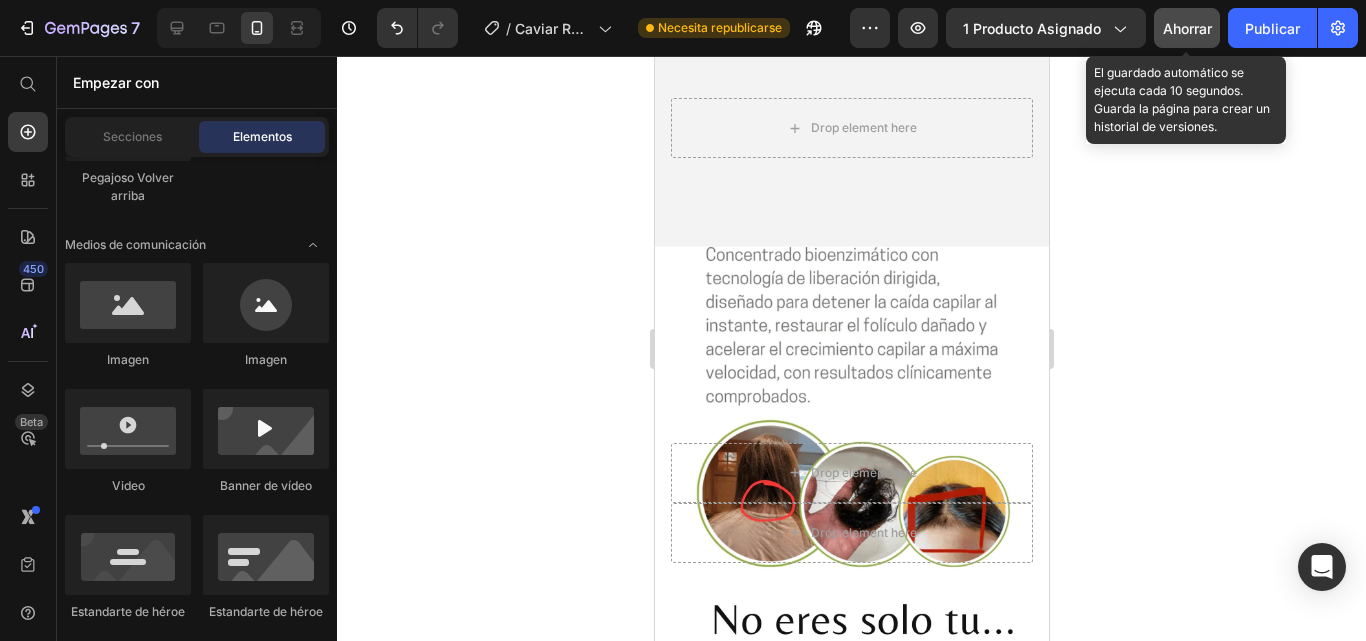 click on "Ahorrar" 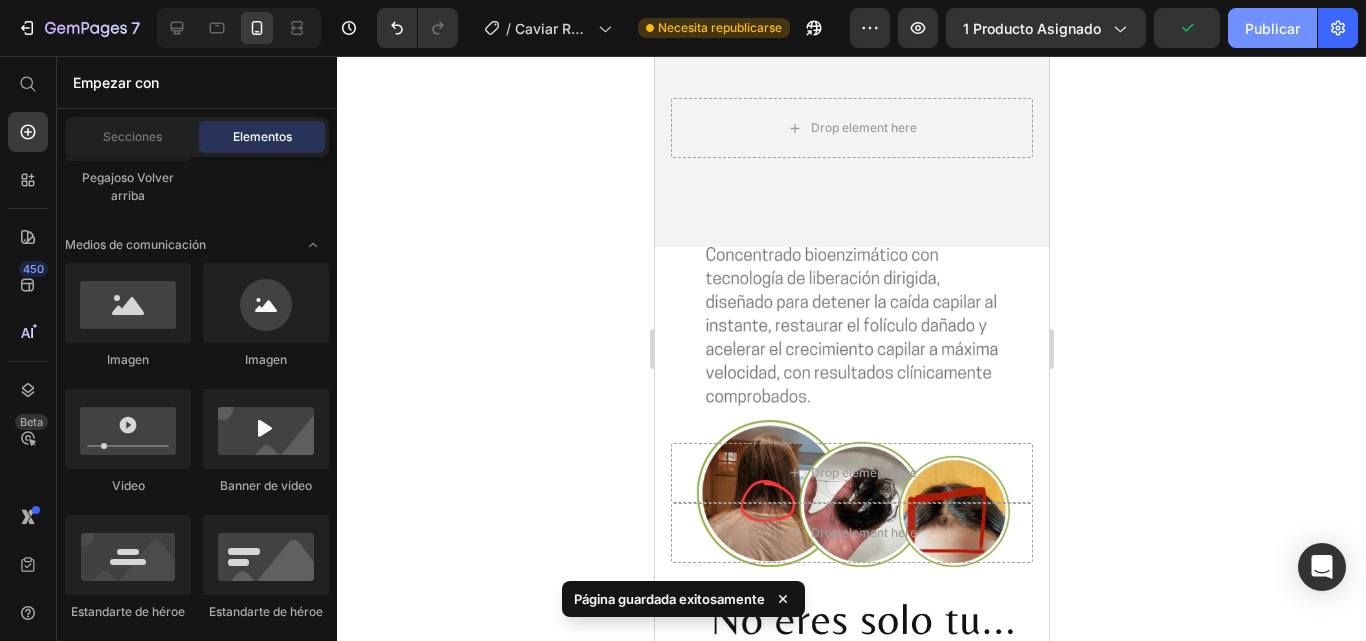 click on "Publicar" 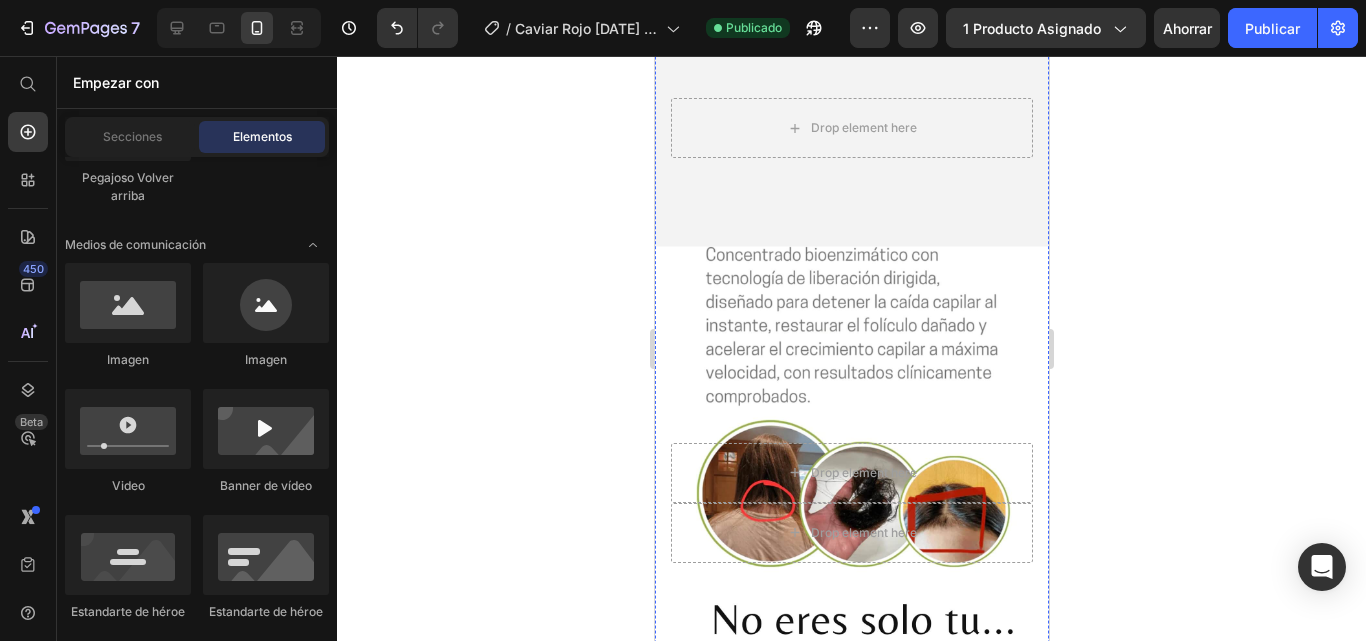 scroll, scrollTop: 700, scrollLeft: 0, axis: vertical 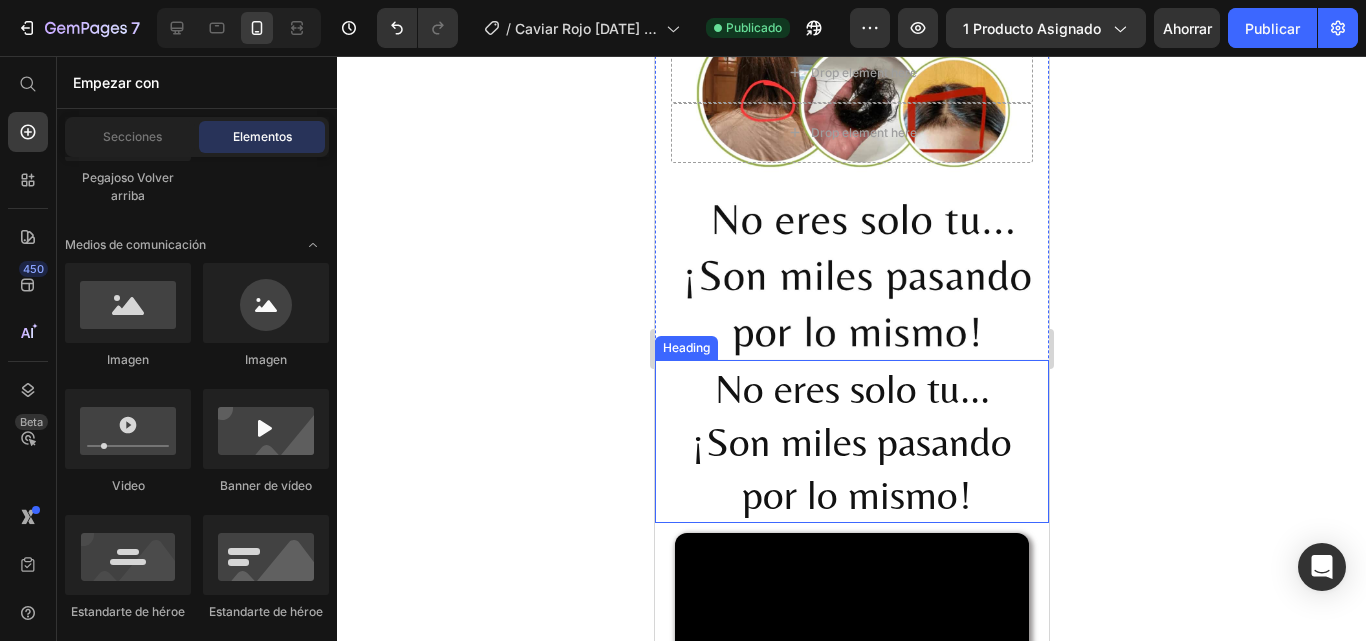 click on "No eres solo tu...  ¡Son miles pasando  por lo mismo!" at bounding box center (851, 442) 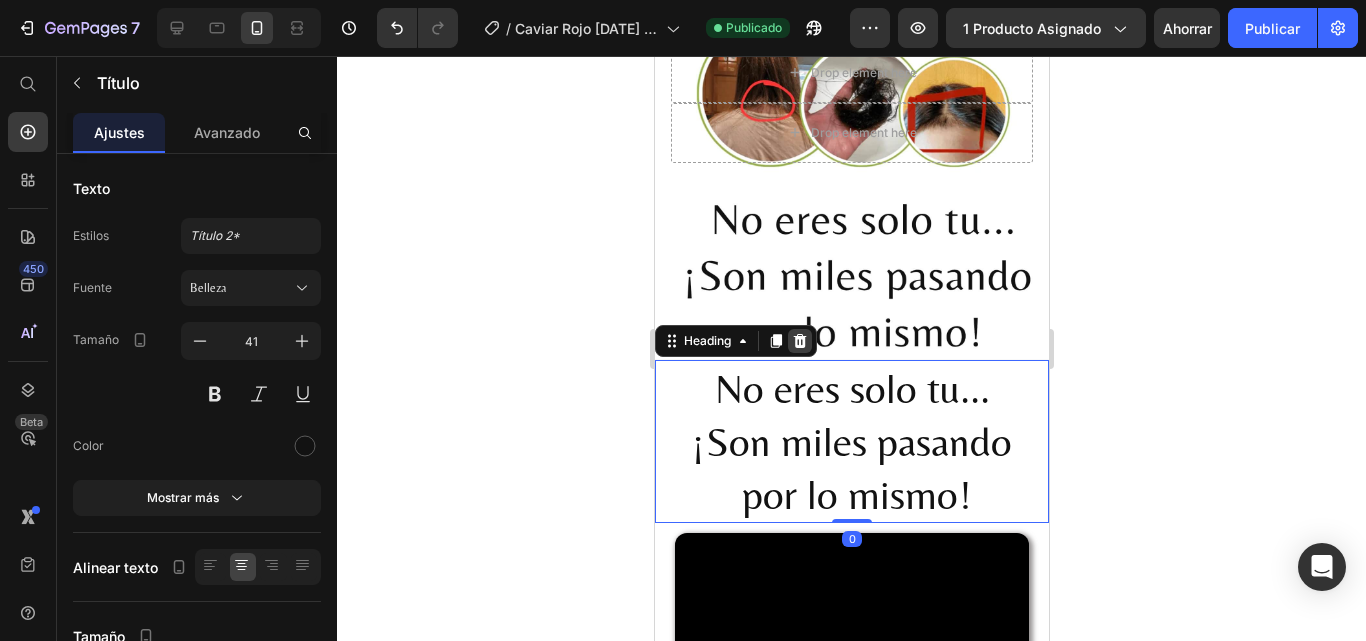 click 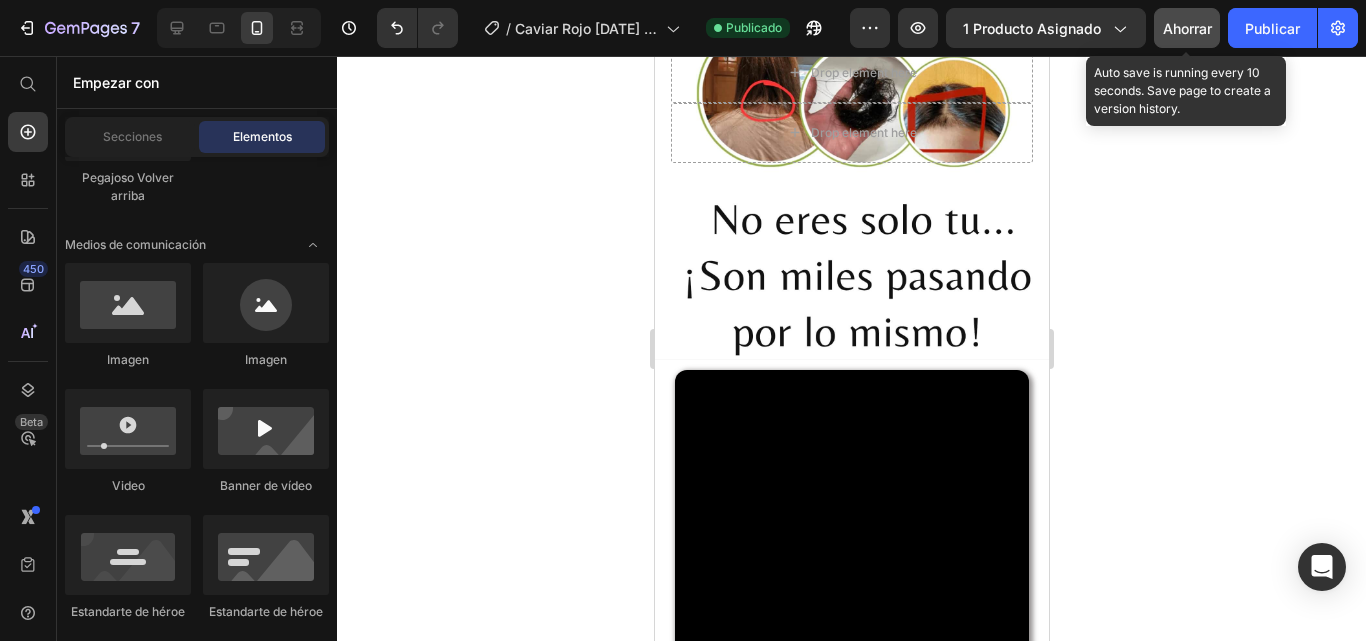 click on "Ahorrar" at bounding box center (1187, 28) 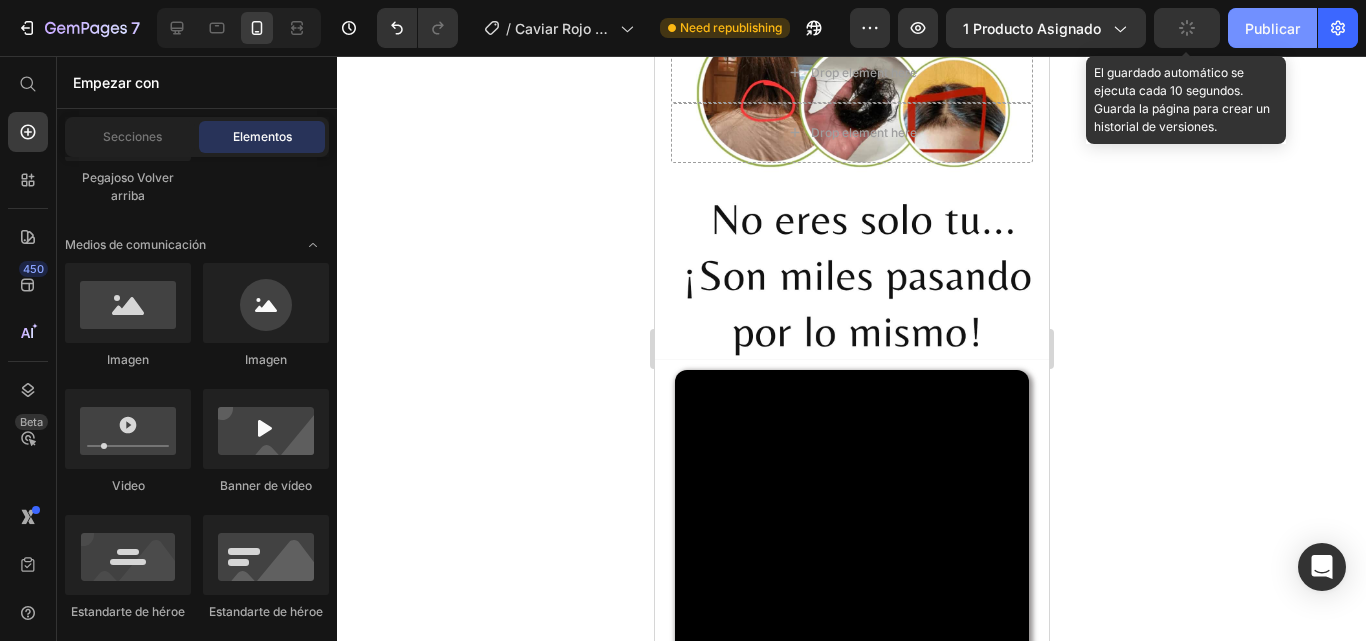click on "Publicar" at bounding box center (1272, 28) 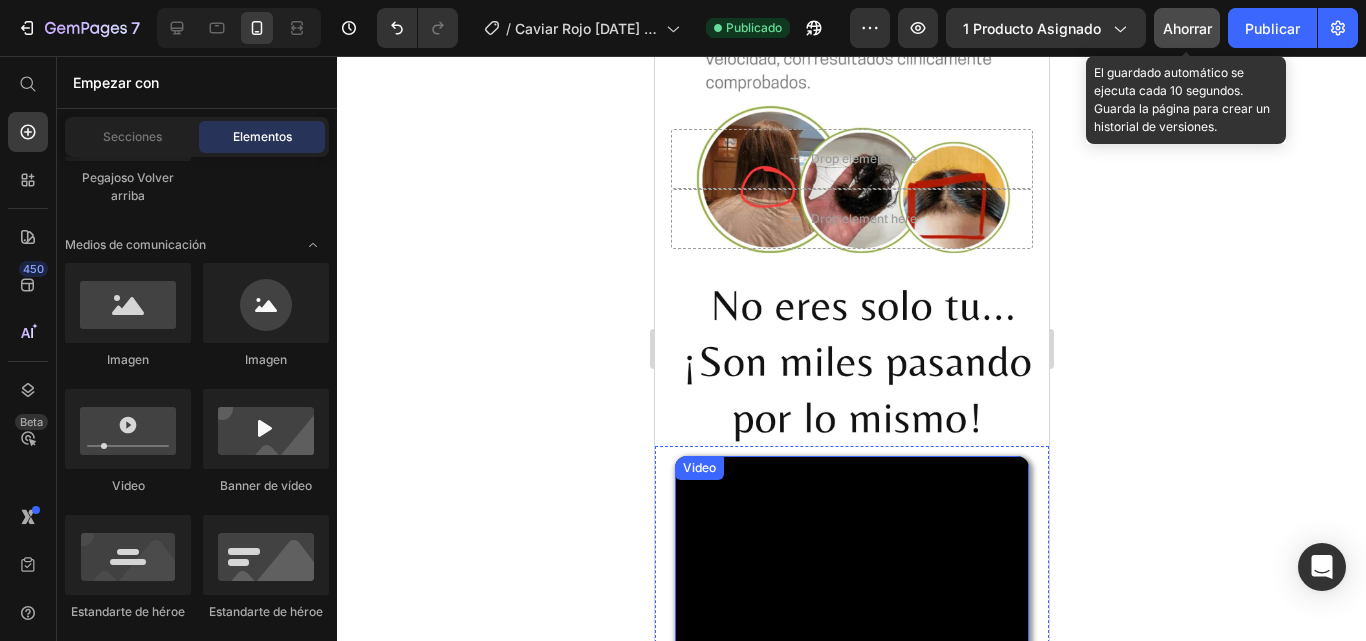 scroll, scrollTop: 800, scrollLeft: 0, axis: vertical 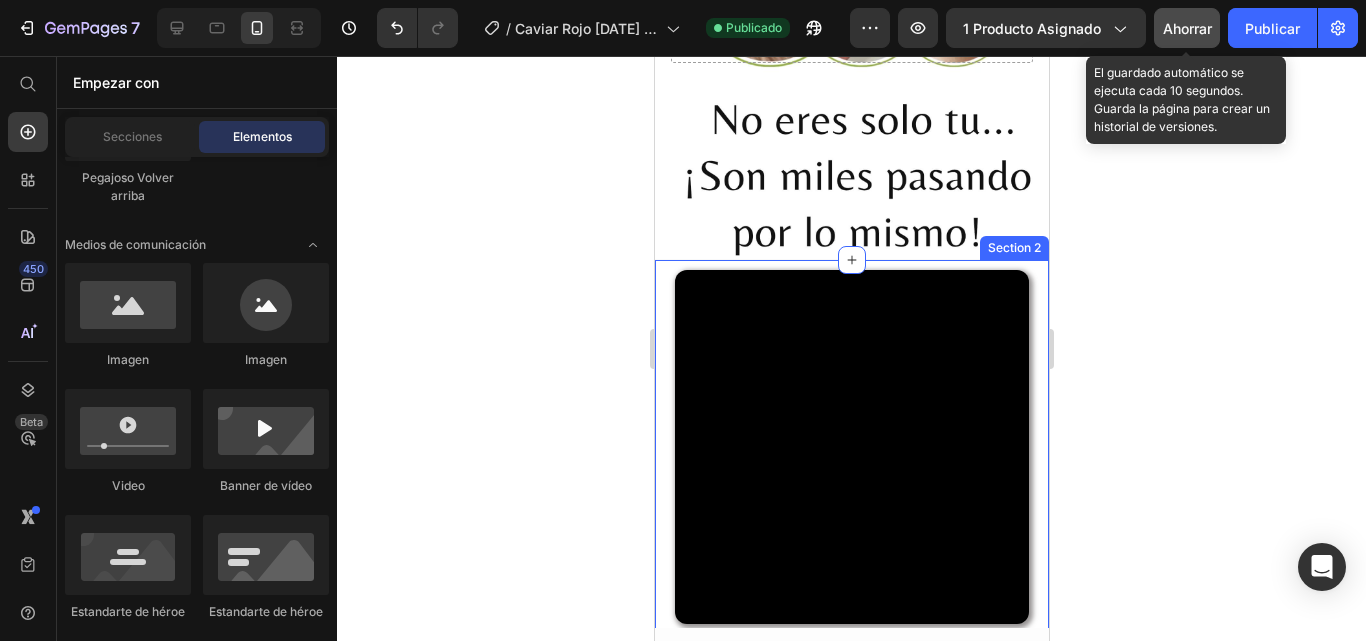 click 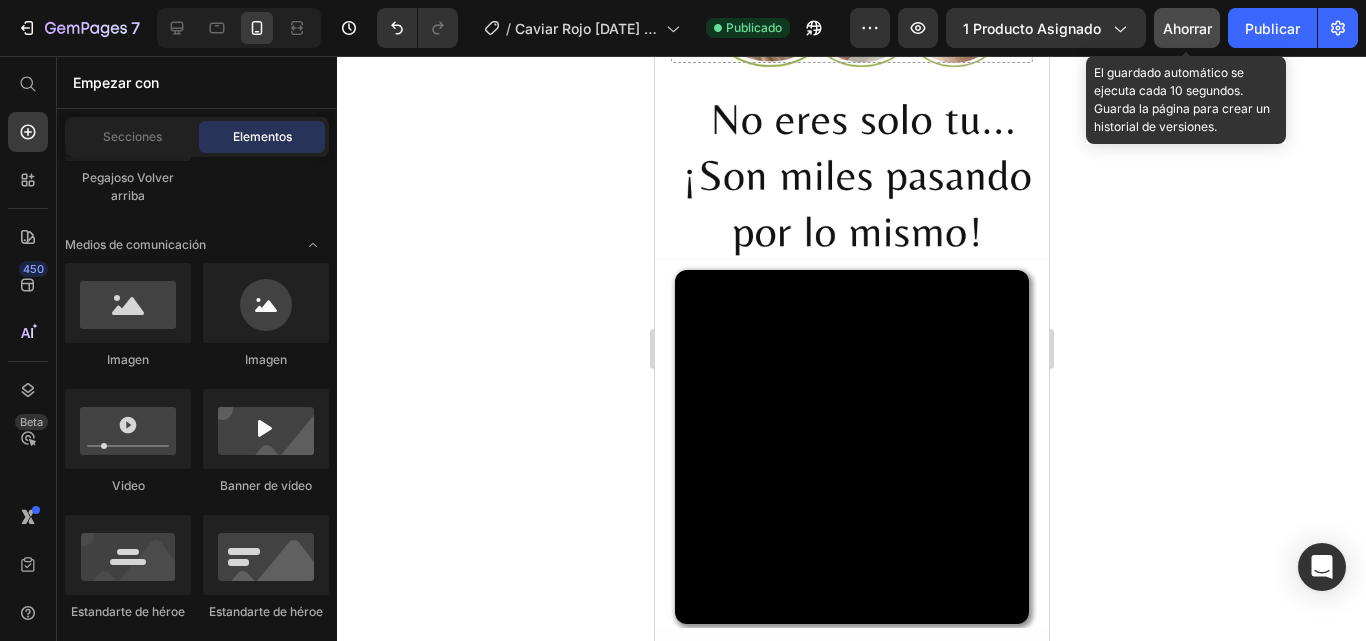 click 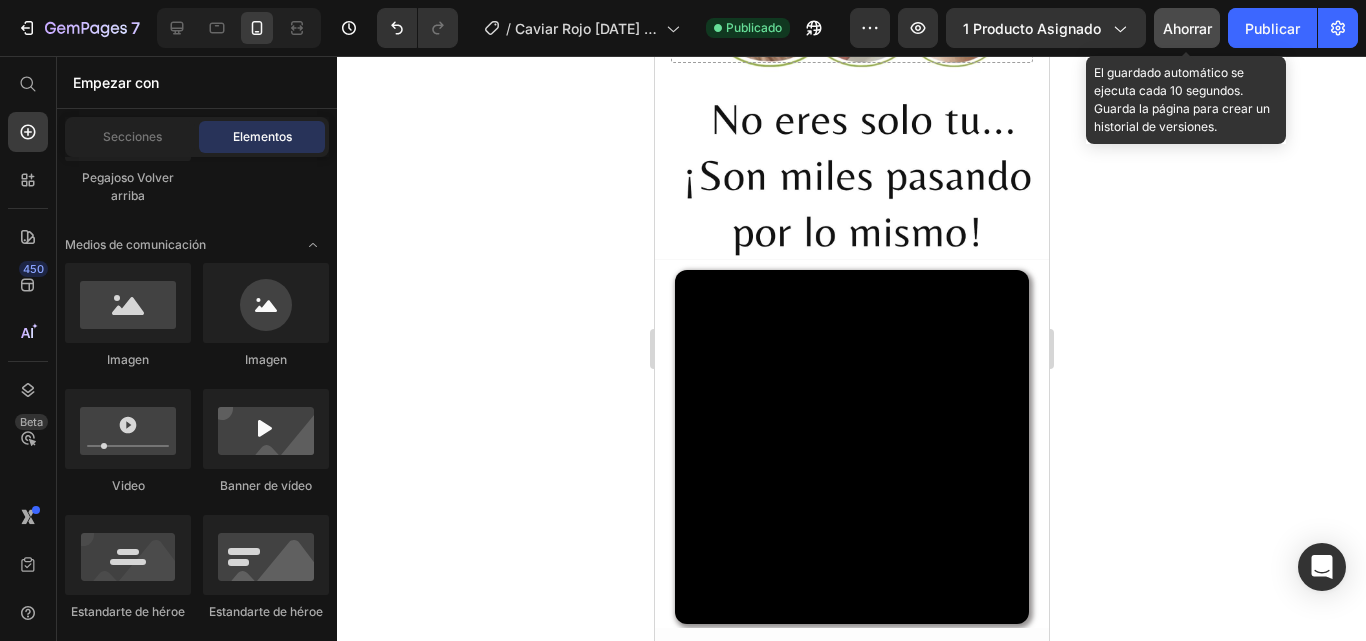 click 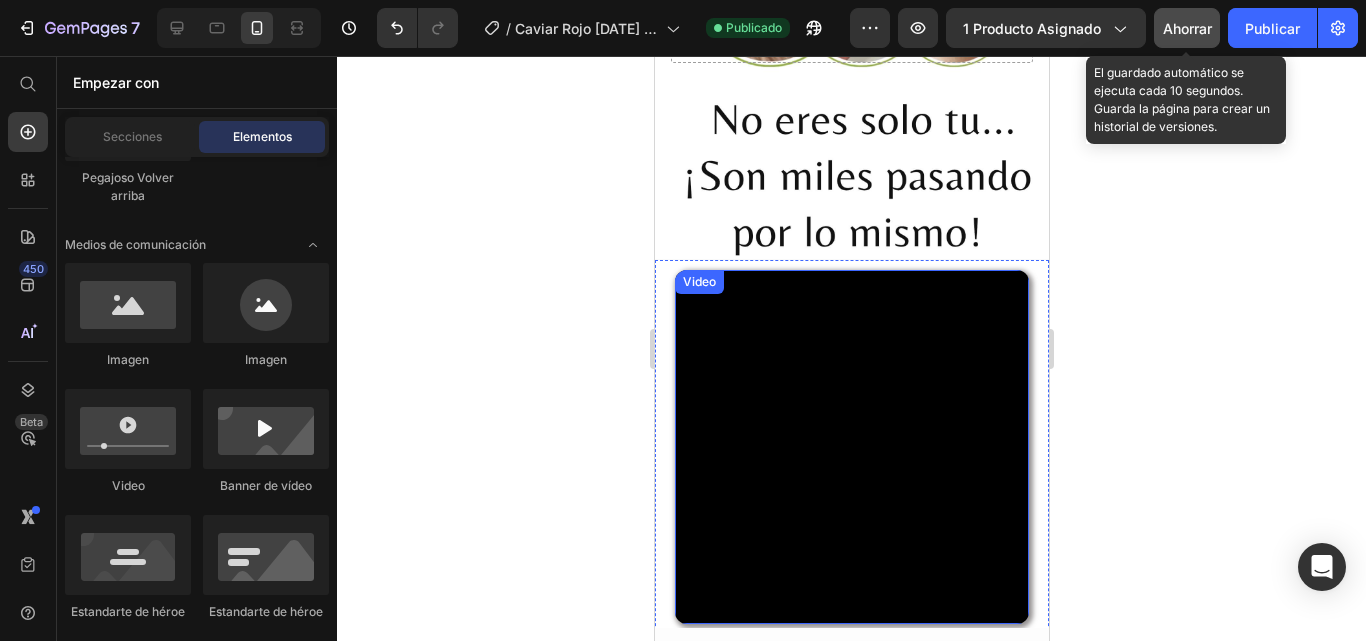 scroll, scrollTop: 1100, scrollLeft: 0, axis: vertical 